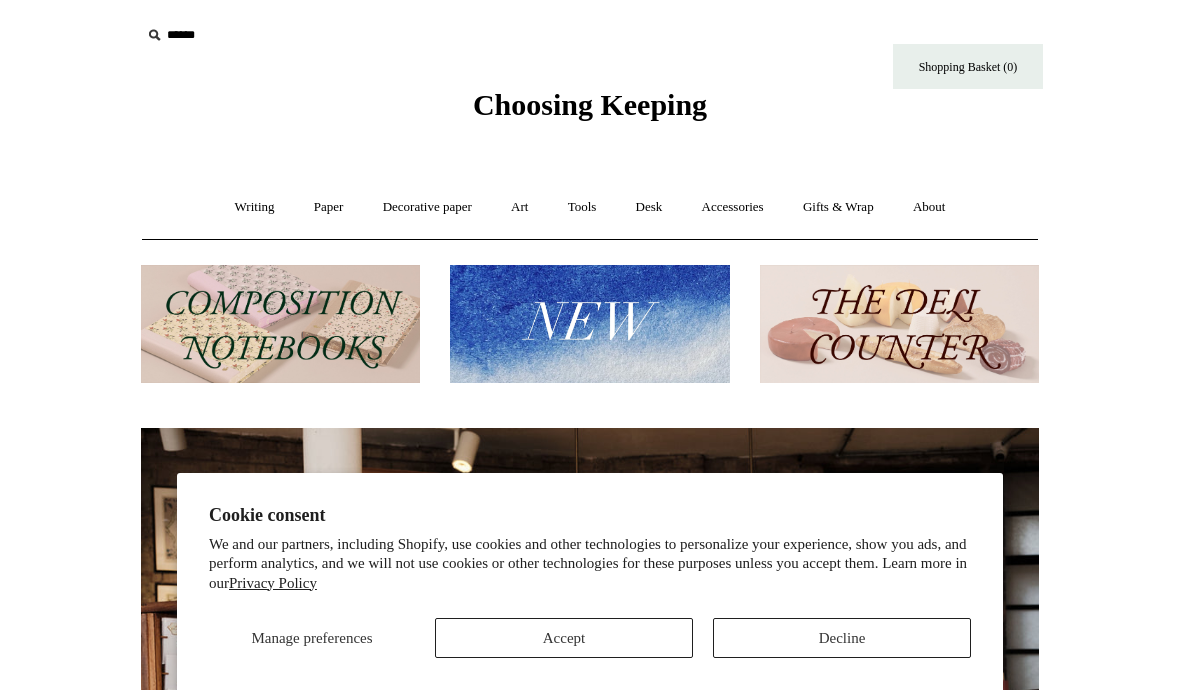 scroll, scrollTop: 0, scrollLeft: 0, axis: both 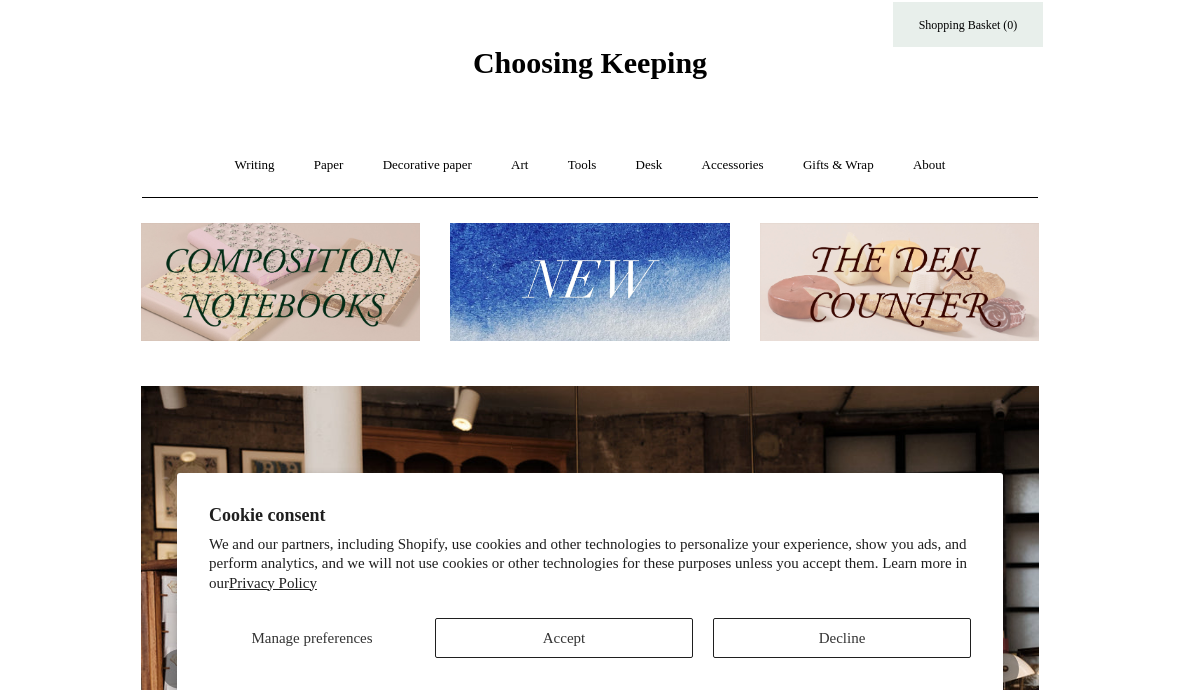 click on "Decline" at bounding box center (842, 638) 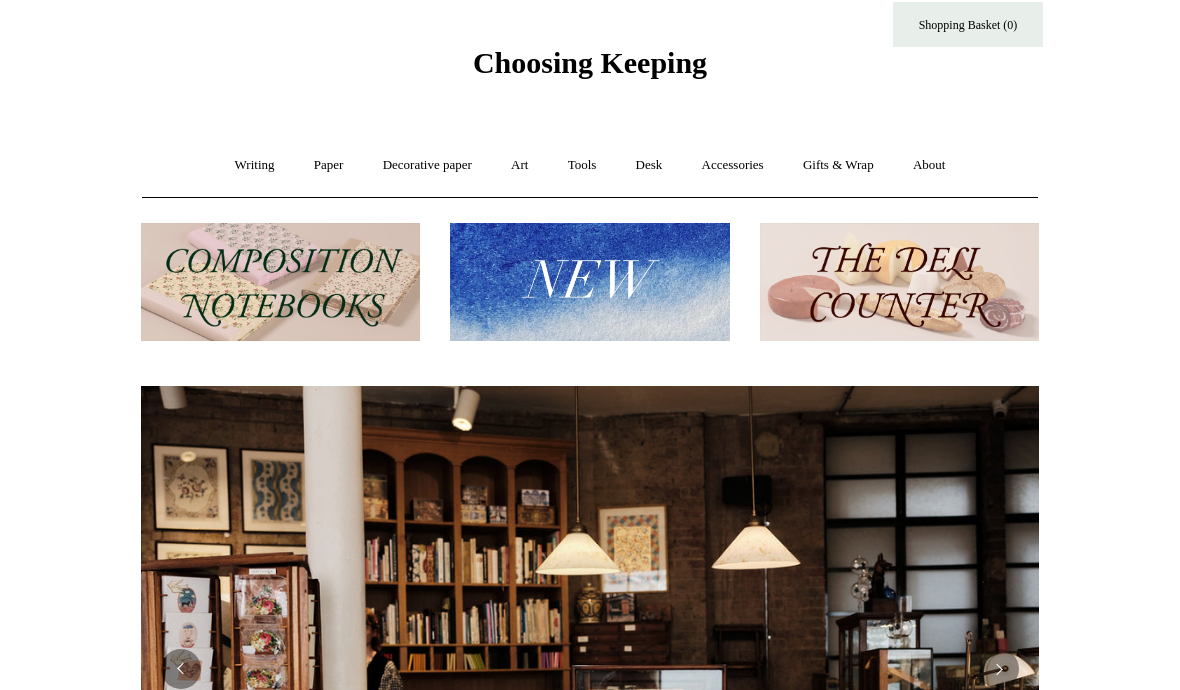 scroll, scrollTop: 92, scrollLeft: 0, axis: vertical 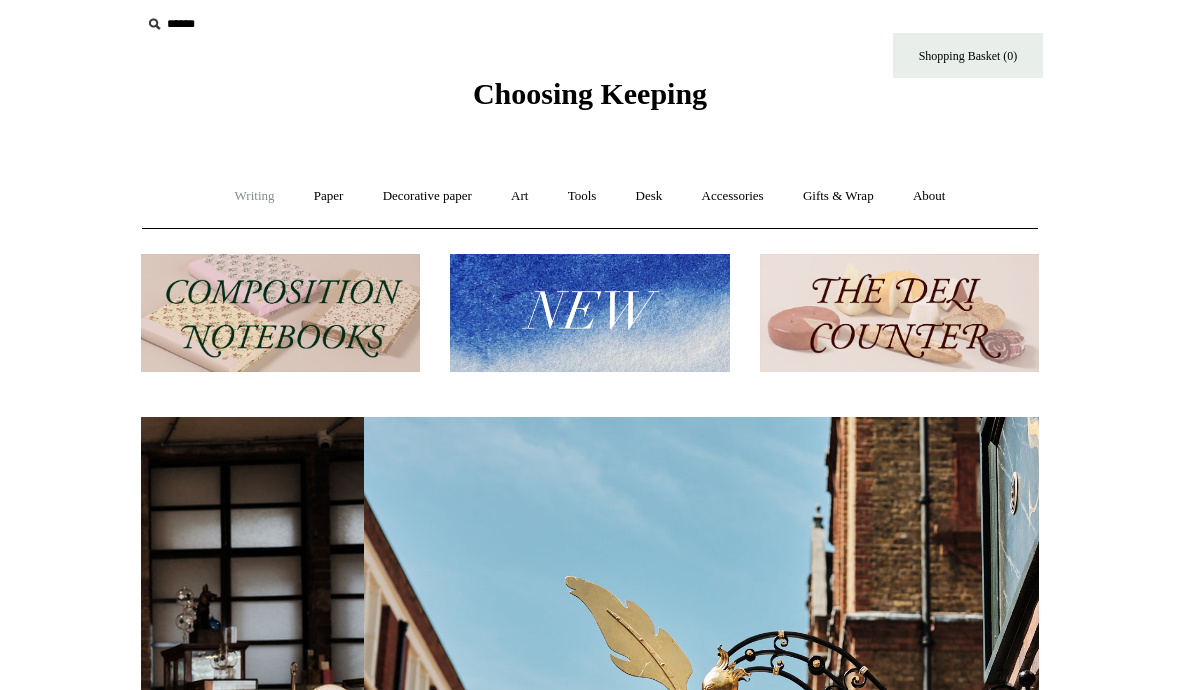 click on "Writing +" at bounding box center [255, 196] 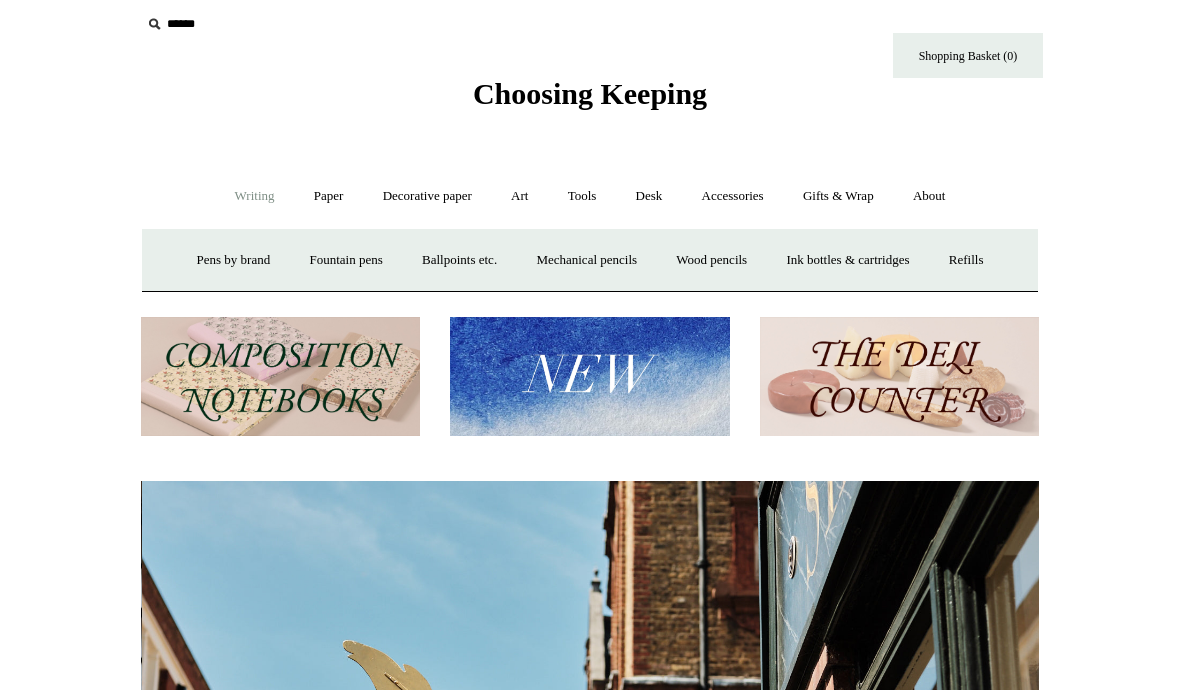 scroll, scrollTop: 0, scrollLeft: 898, axis: horizontal 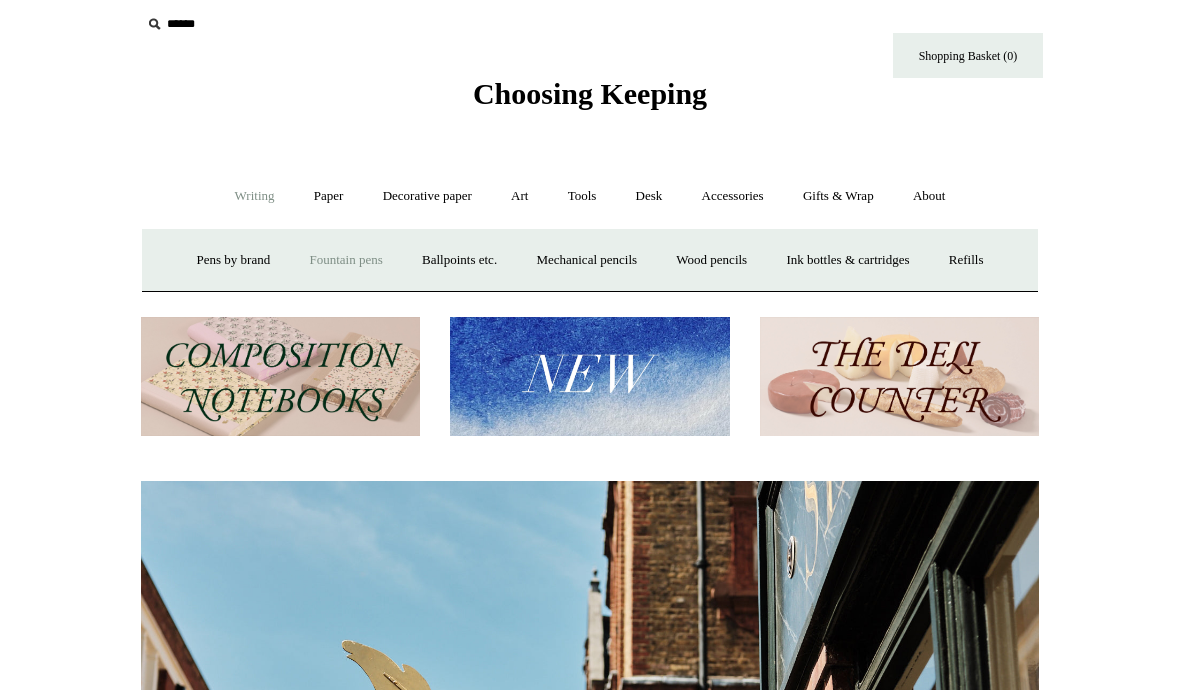 click on "Fountain pens +" at bounding box center [345, 260] 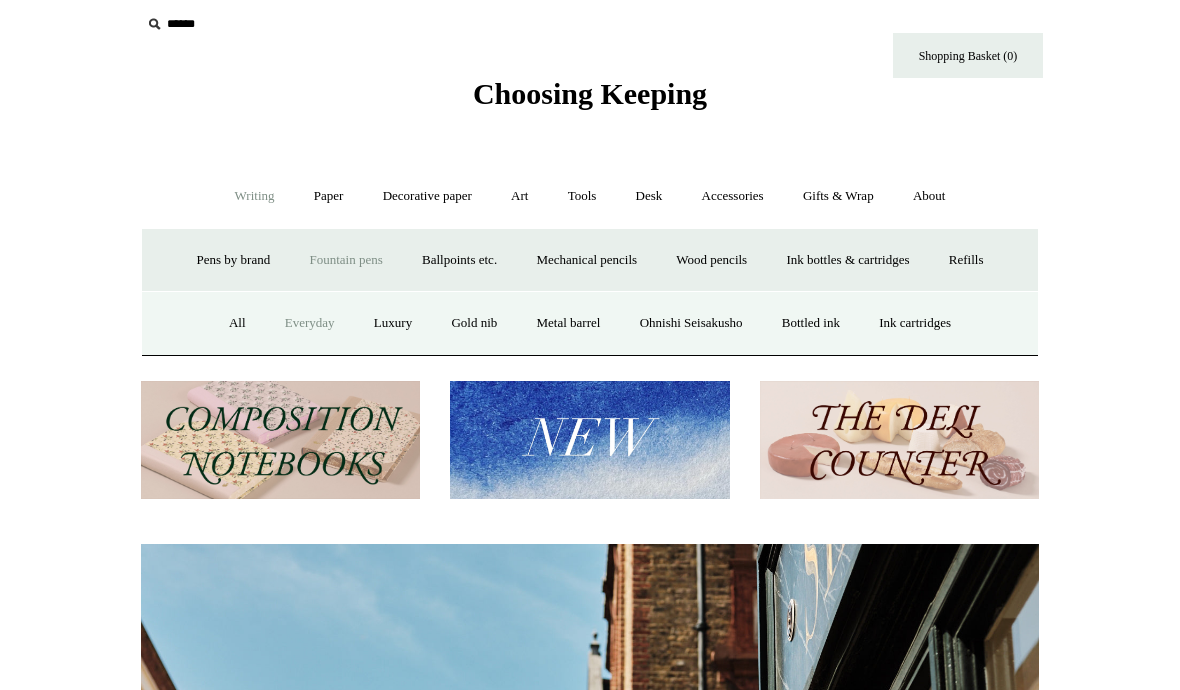 click on "Everyday" at bounding box center [310, 323] 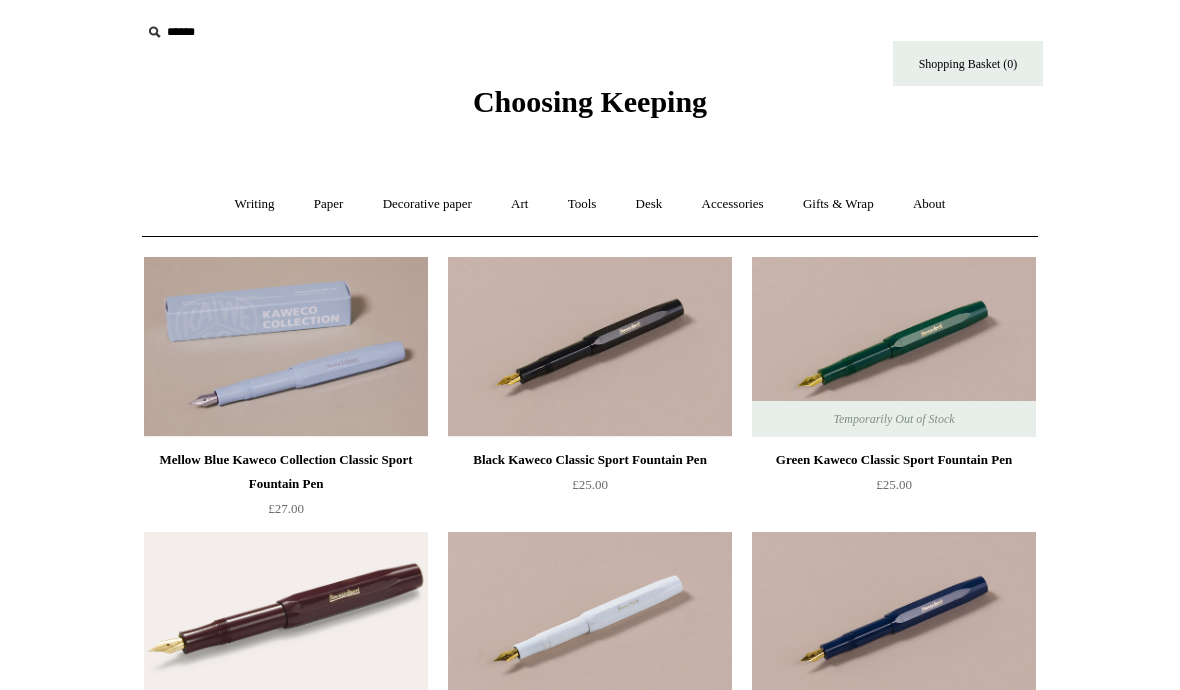 scroll, scrollTop: 0, scrollLeft: 0, axis: both 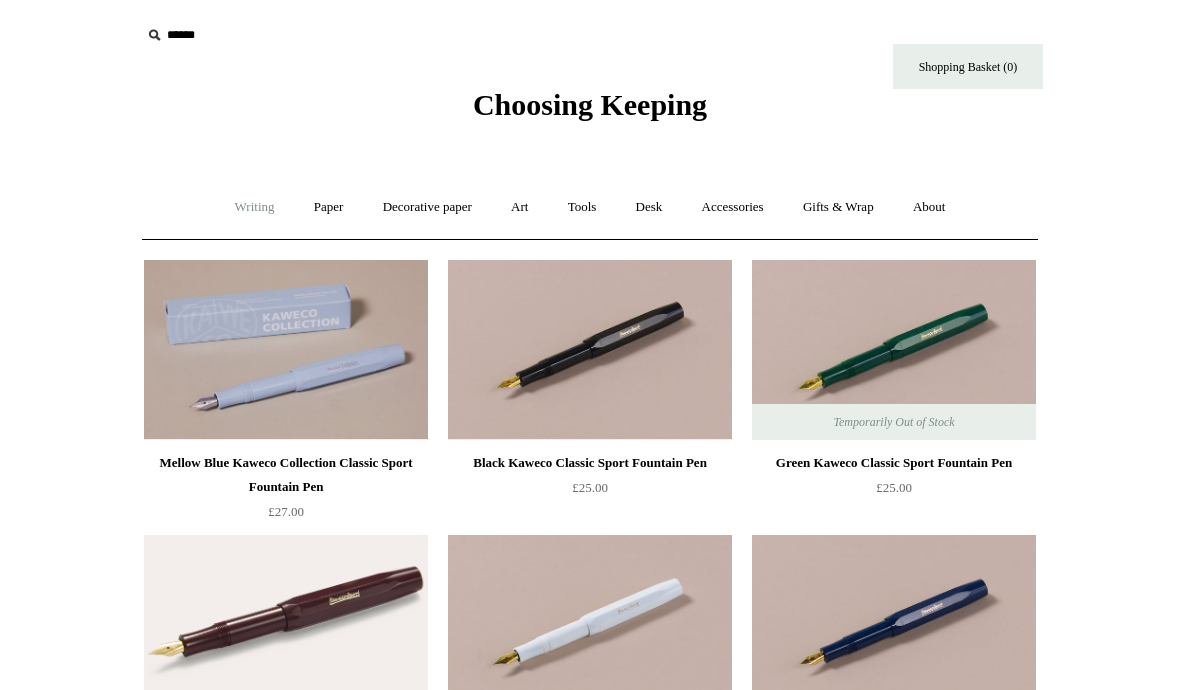 click on "Writing +" at bounding box center (255, 207) 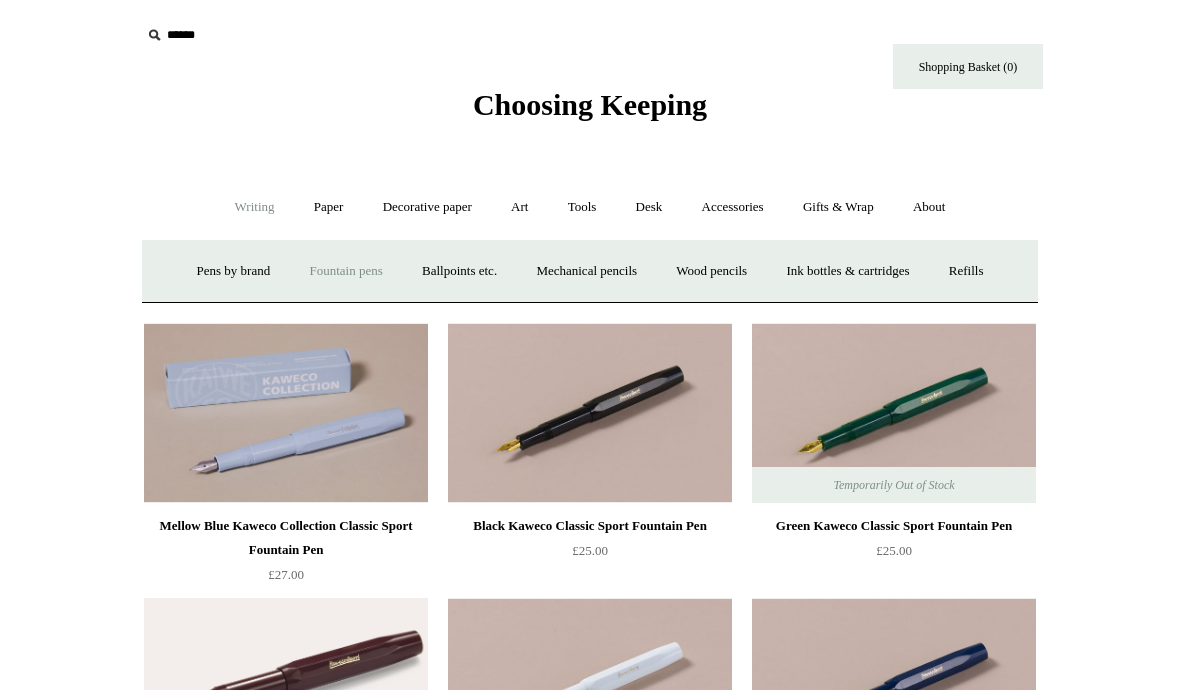 click on "Fountain pens +" at bounding box center [345, 271] 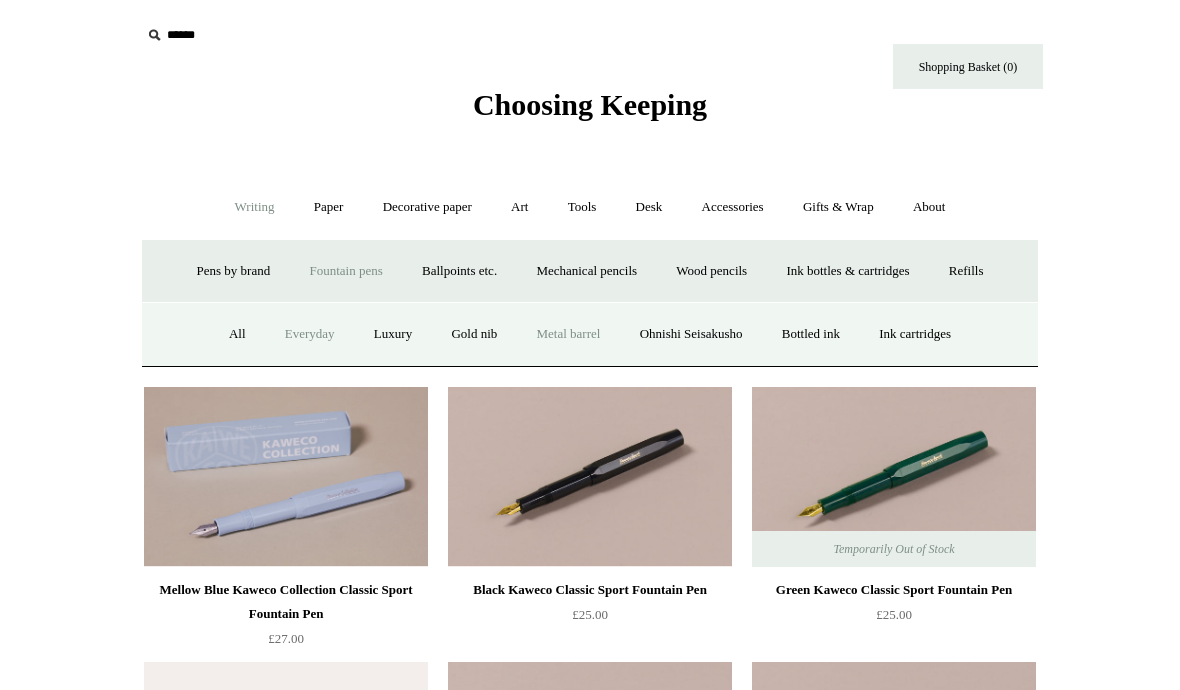 click on "Metal barrel" at bounding box center [569, 334] 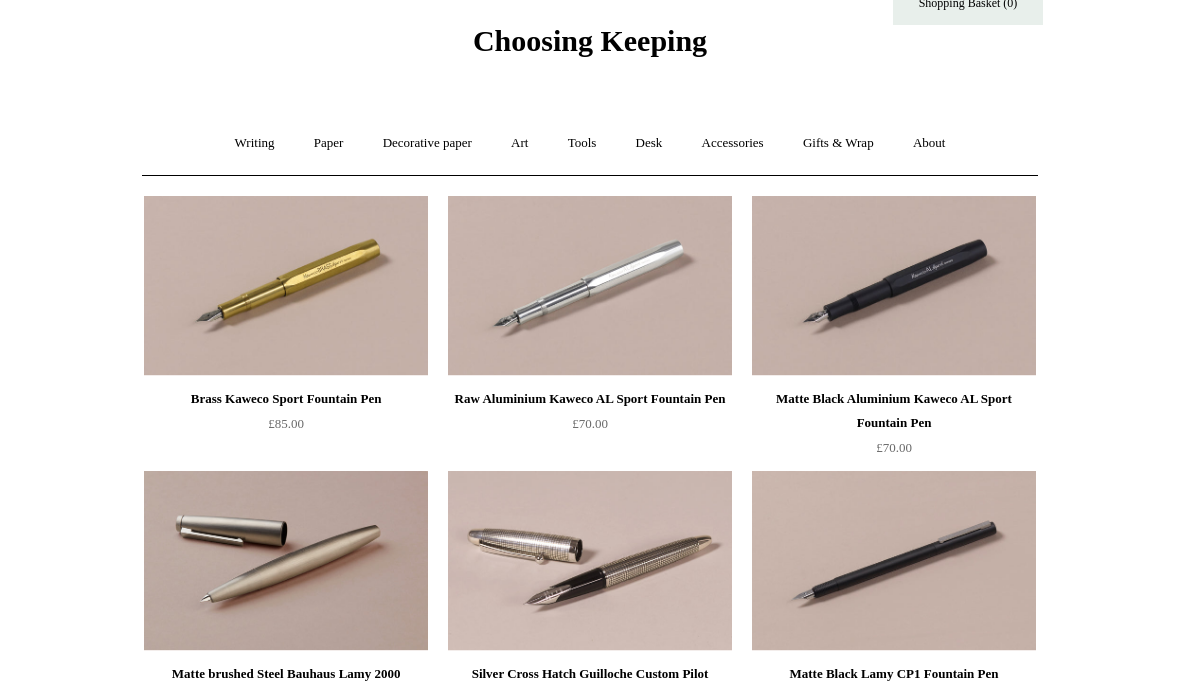 scroll, scrollTop: 0, scrollLeft: 0, axis: both 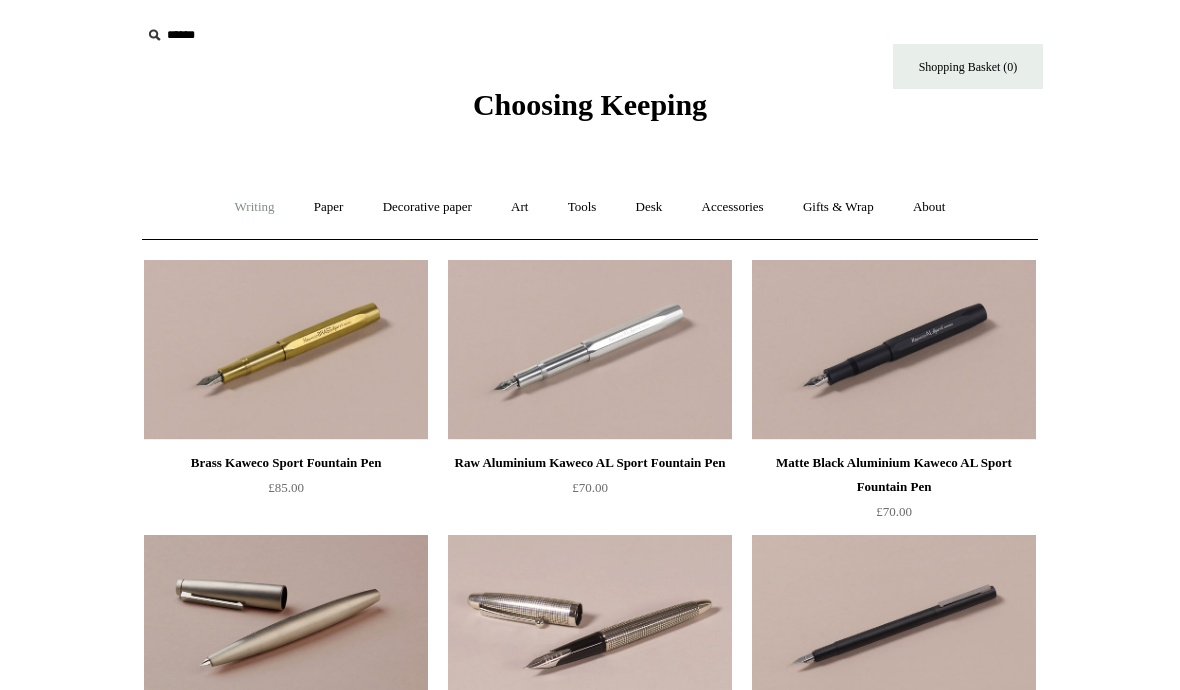 click on "Writing +" at bounding box center (255, 207) 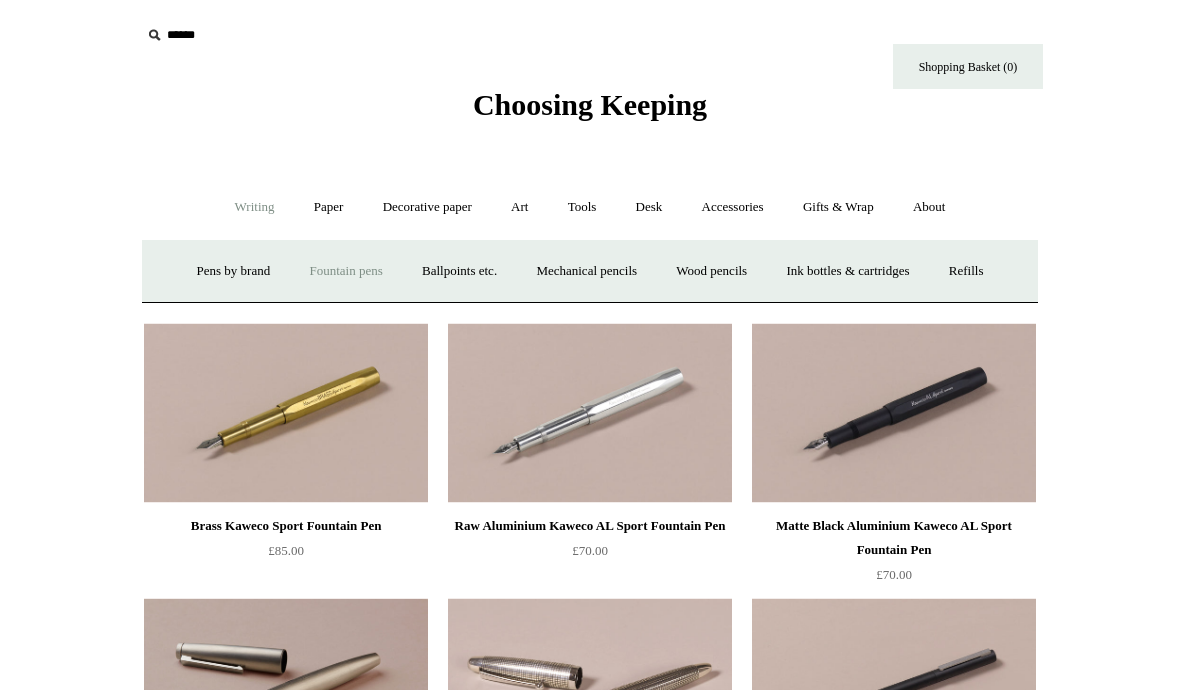 click on "Fountain pens +" at bounding box center (345, 271) 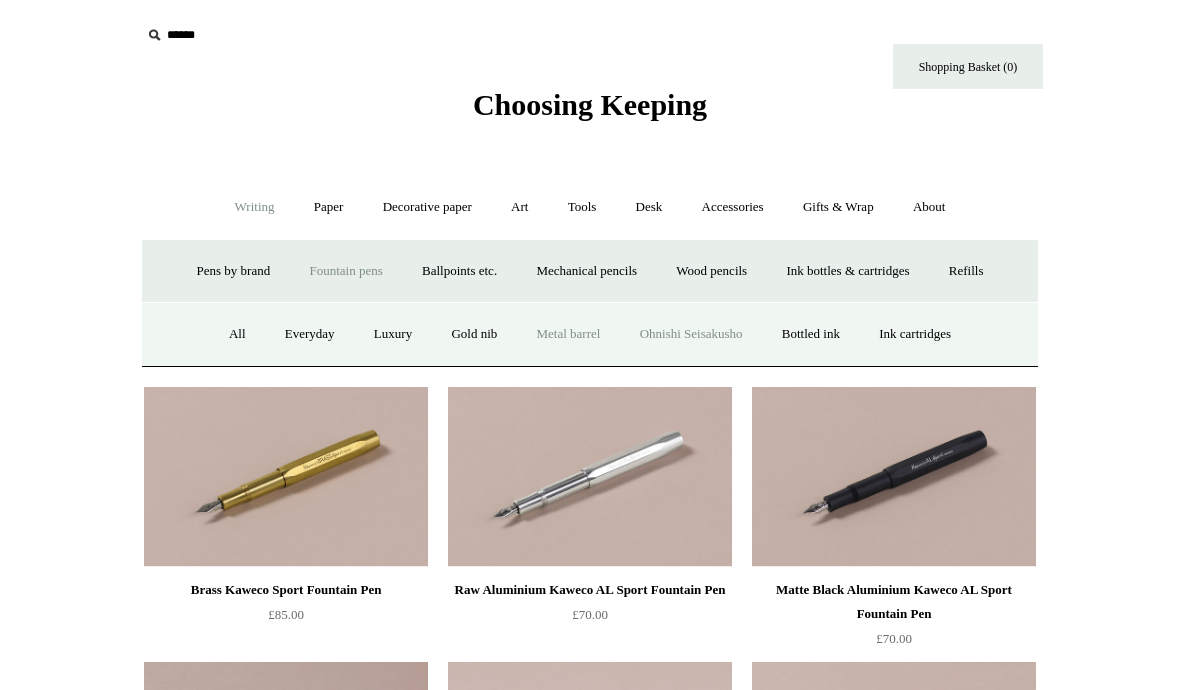 click on "Ohnishi Seisakusho" at bounding box center [691, 334] 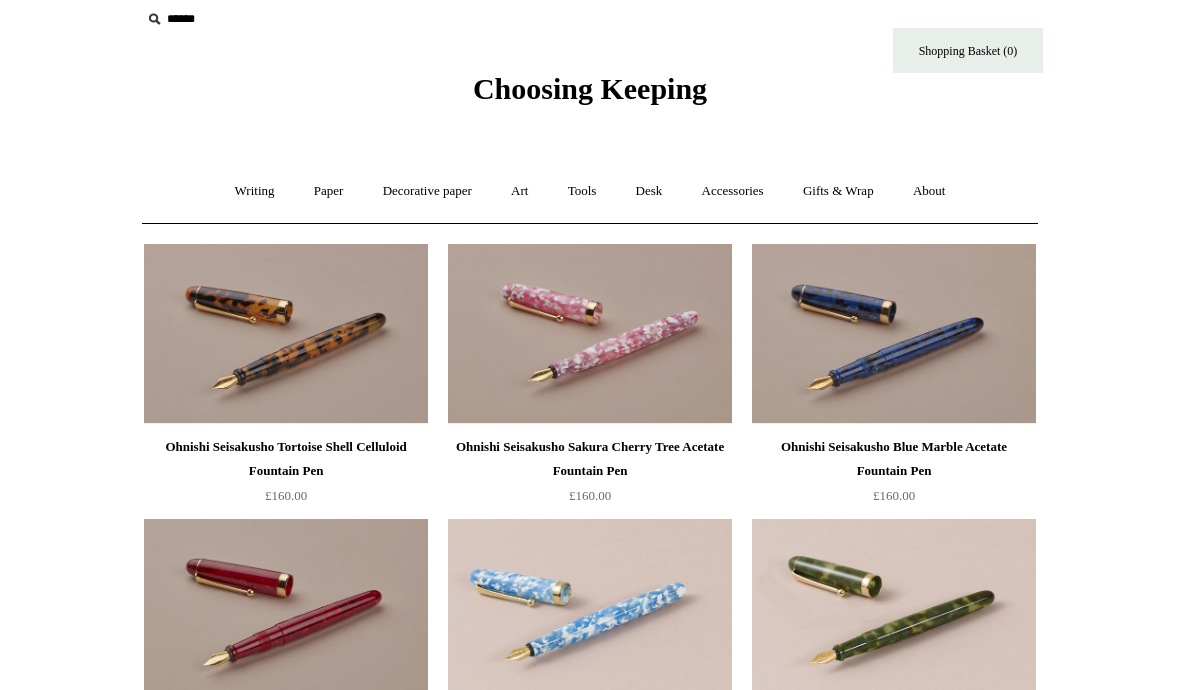 scroll, scrollTop: 0, scrollLeft: 0, axis: both 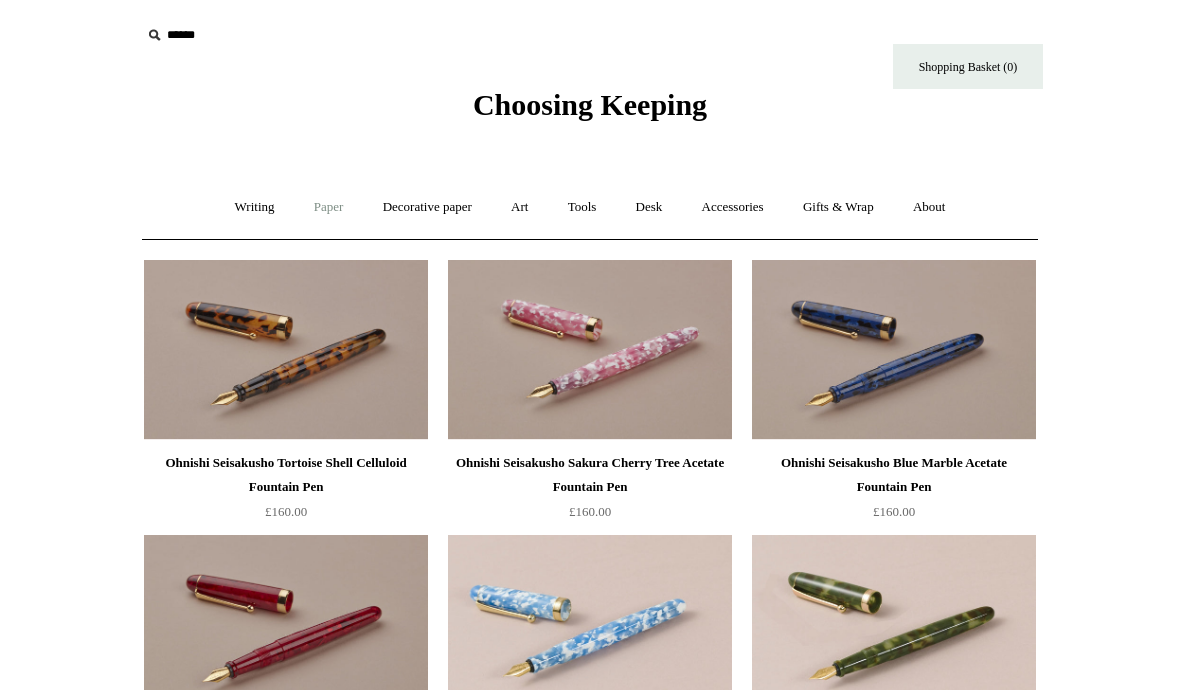 click on "Paper +" at bounding box center (329, 207) 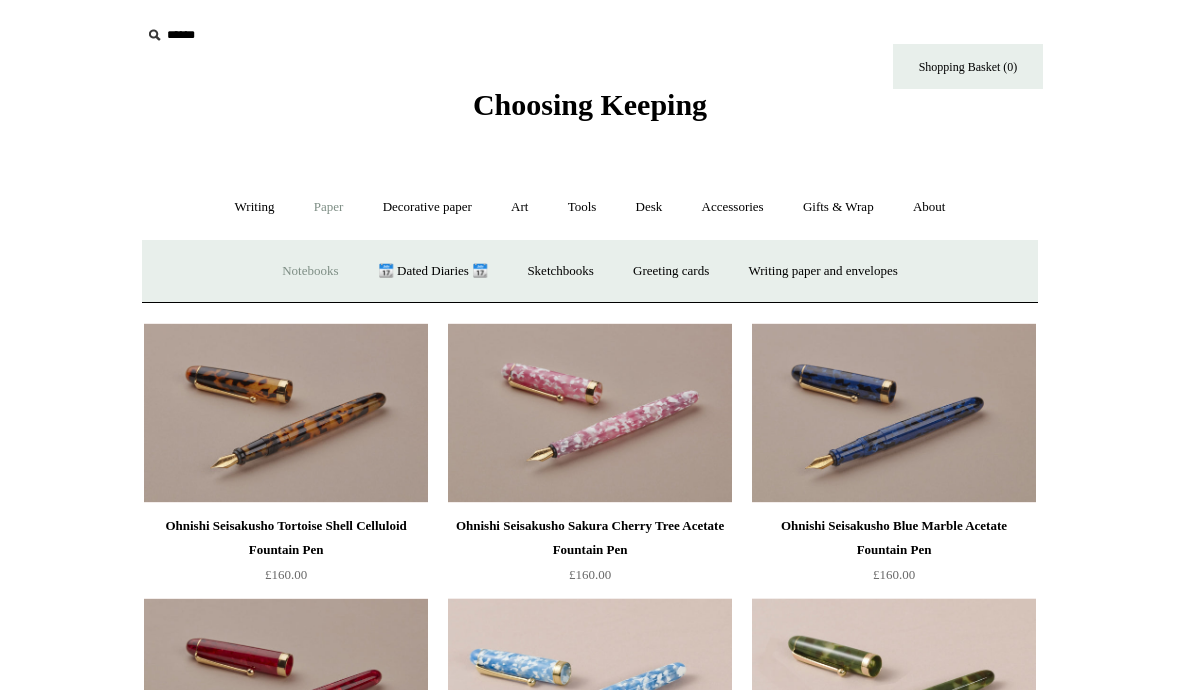 click on "Notebooks +" at bounding box center (310, 271) 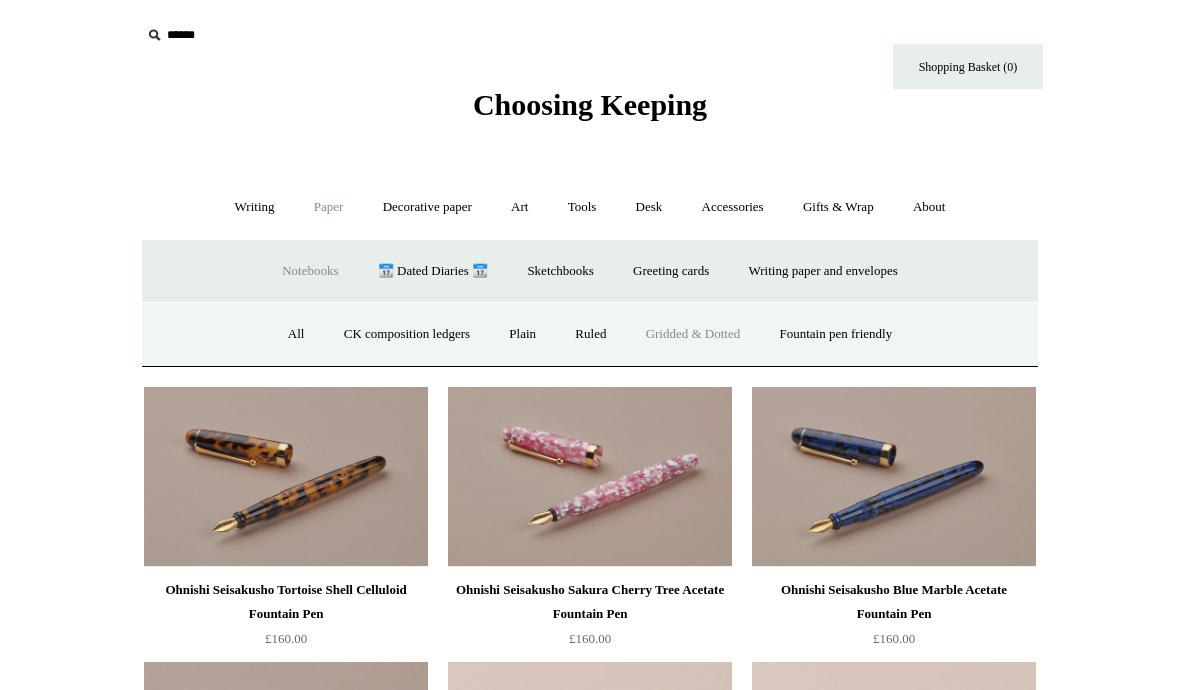 click on "Gridded & Dotted" at bounding box center [693, 334] 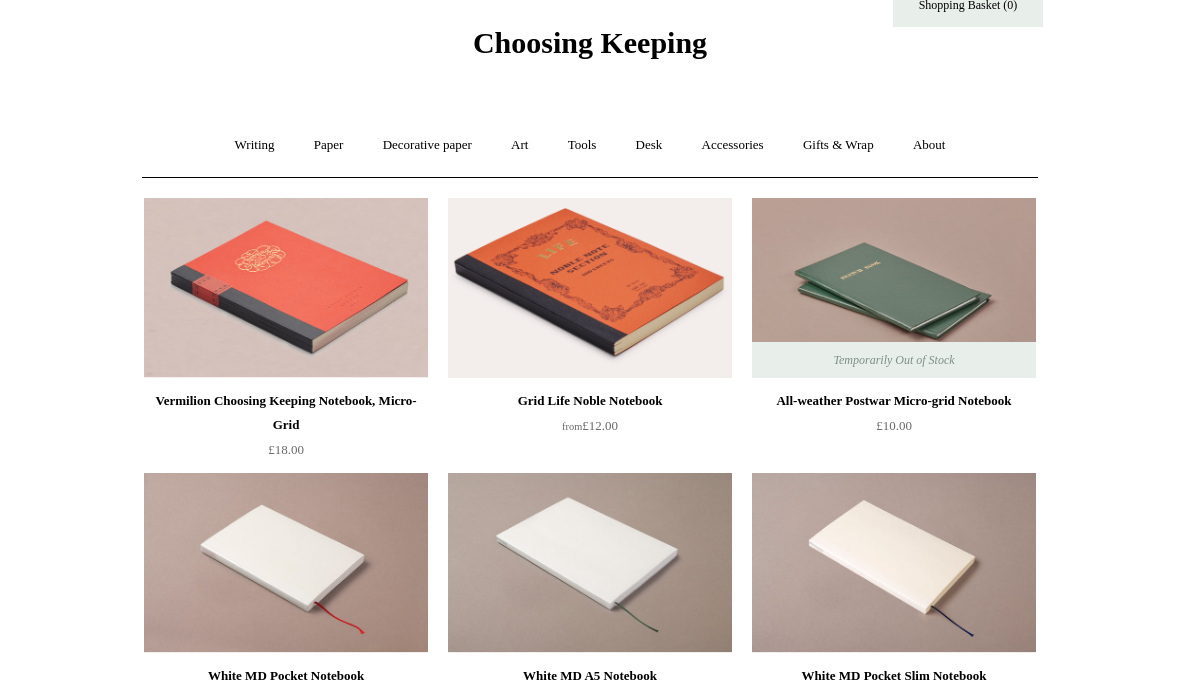 scroll, scrollTop: 0, scrollLeft: 0, axis: both 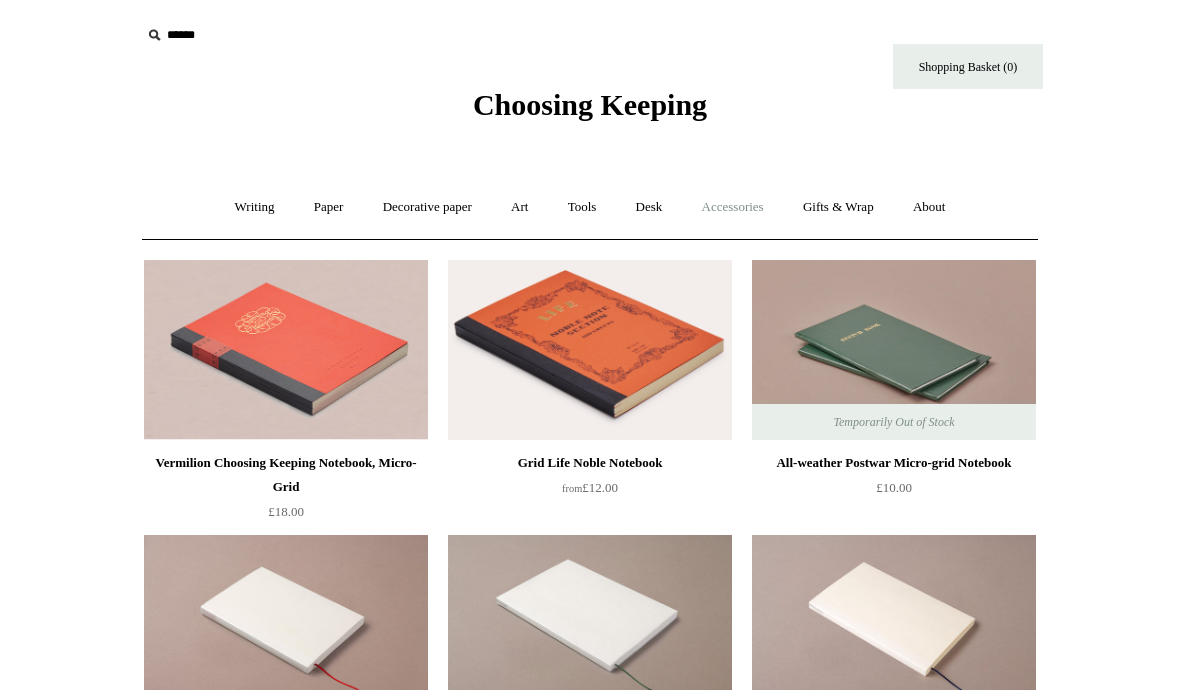 click on "Accessories +" at bounding box center (733, 207) 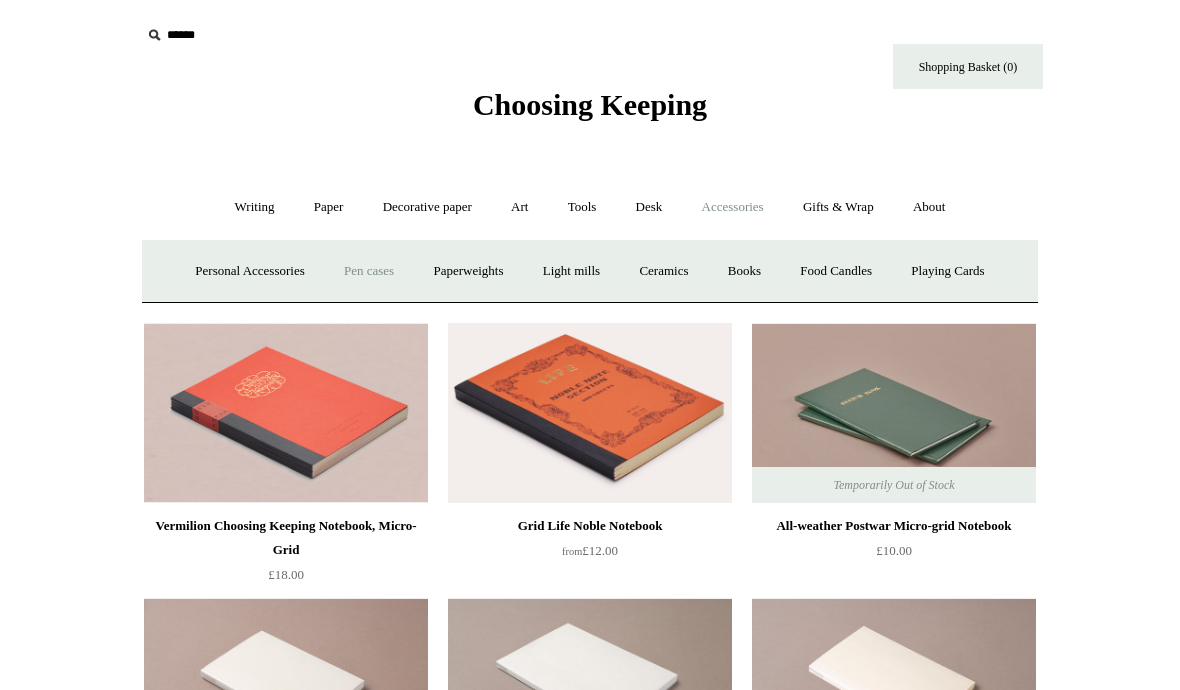 click on "Pen cases" at bounding box center [369, 271] 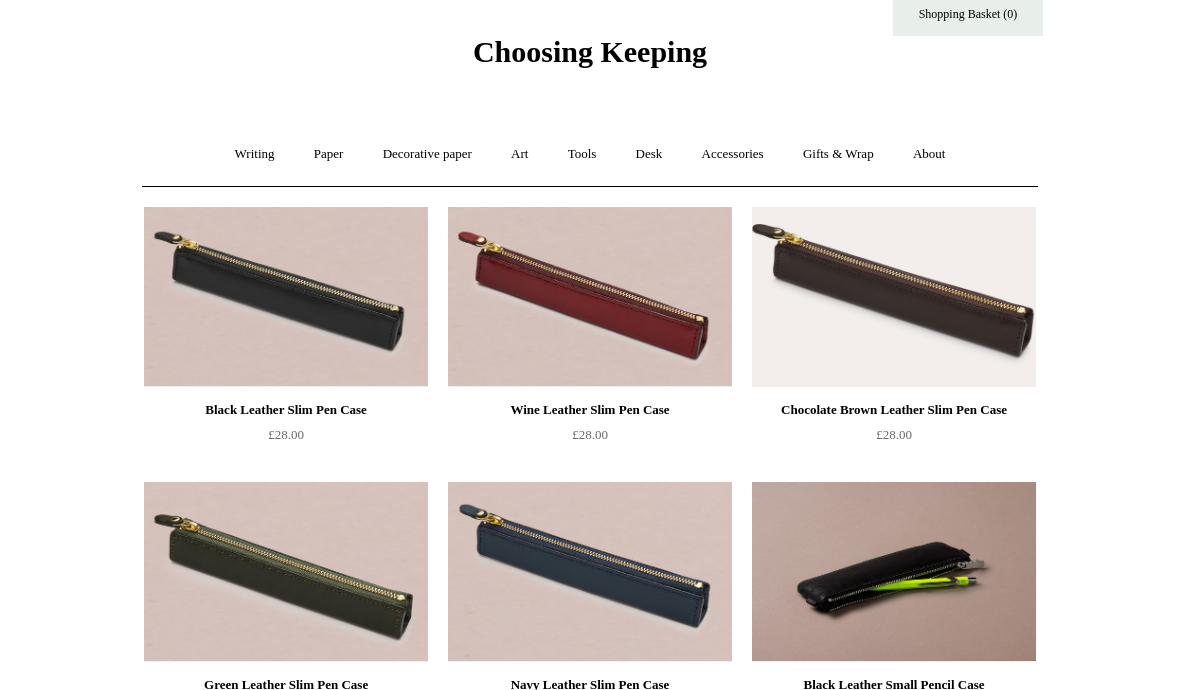 scroll, scrollTop: 0, scrollLeft: 0, axis: both 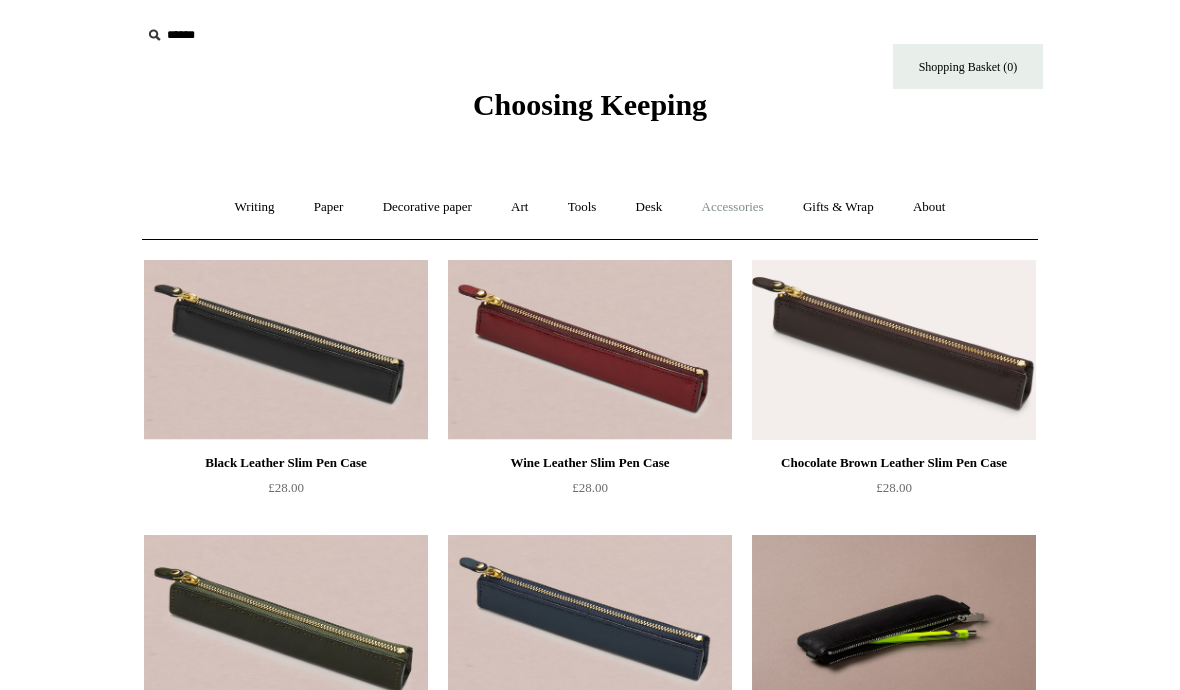 click on "Accessories +" at bounding box center [733, 207] 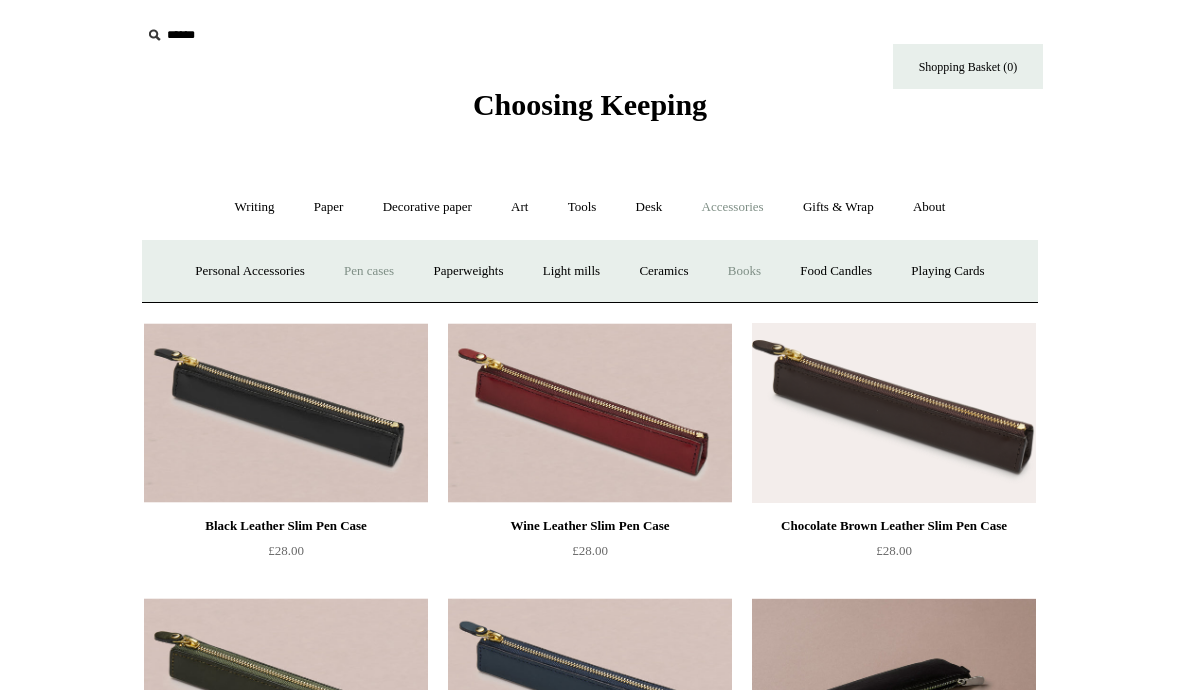 click on "Books" at bounding box center (744, 271) 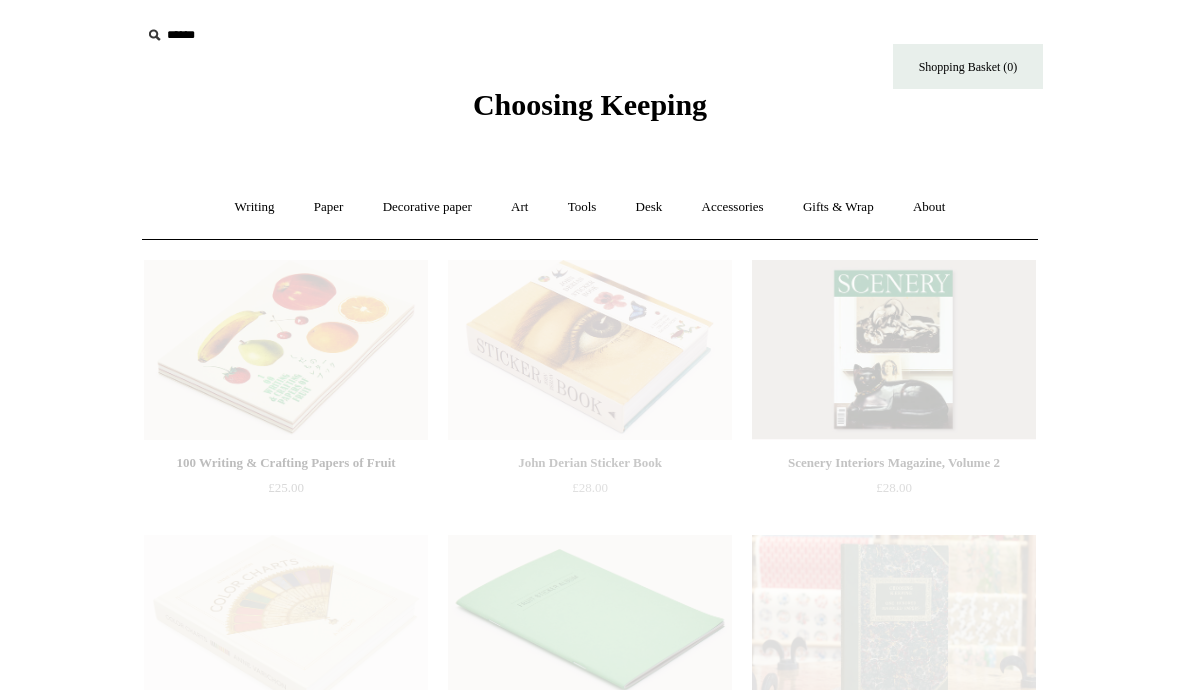 scroll, scrollTop: 0, scrollLeft: 0, axis: both 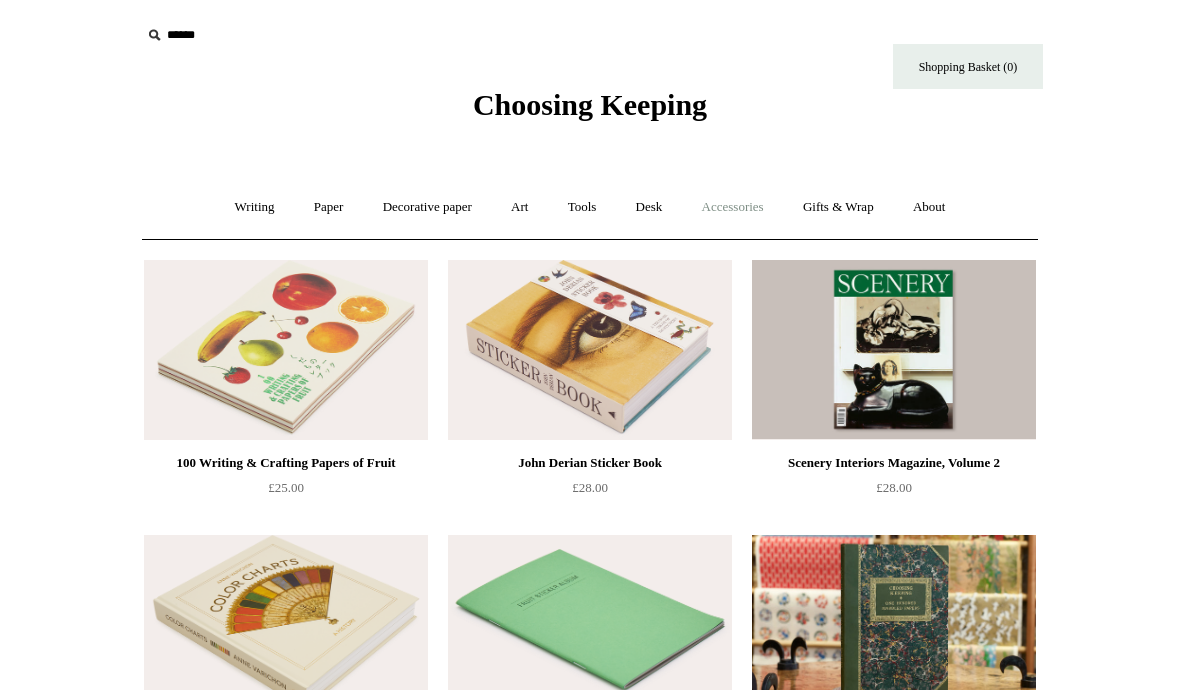 click on "Accessories +" at bounding box center (733, 207) 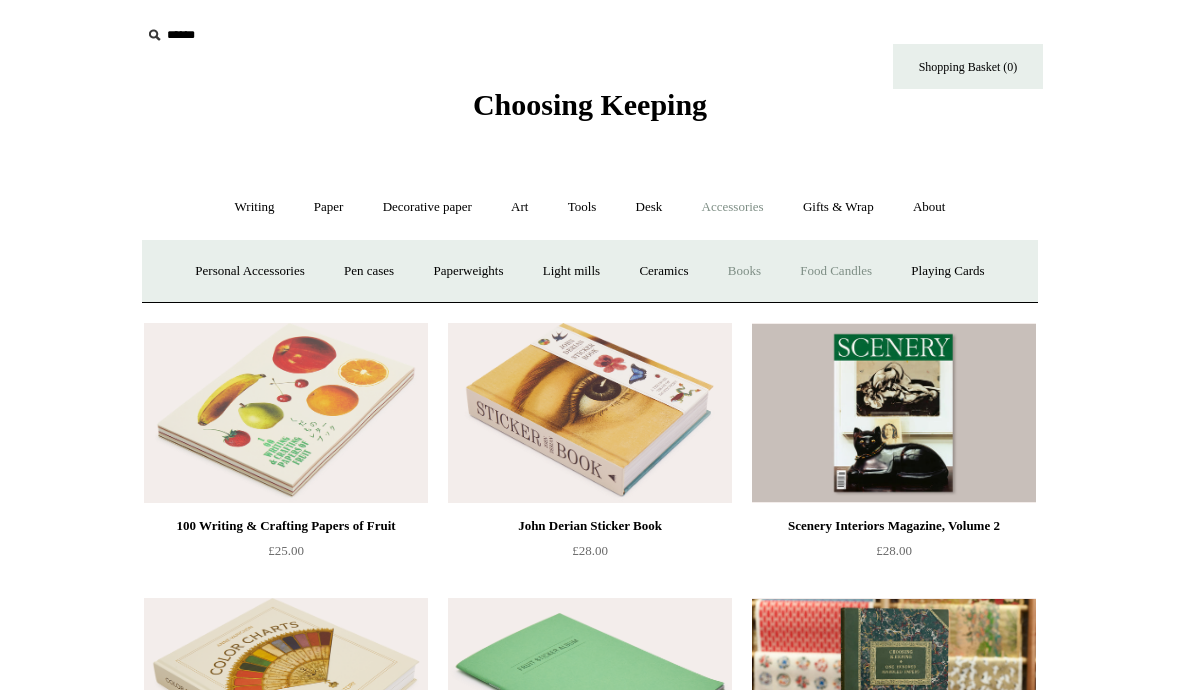 click on "Food Candles" at bounding box center [836, 271] 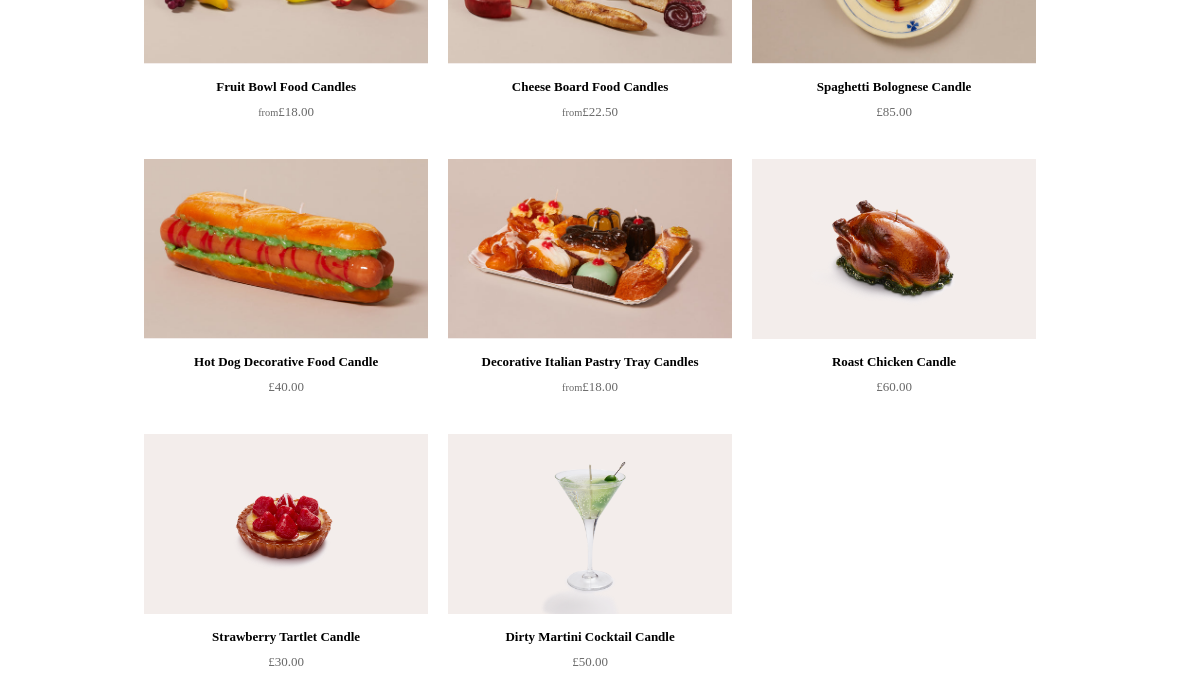 scroll, scrollTop: 372, scrollLeft: 0, axis: vertical 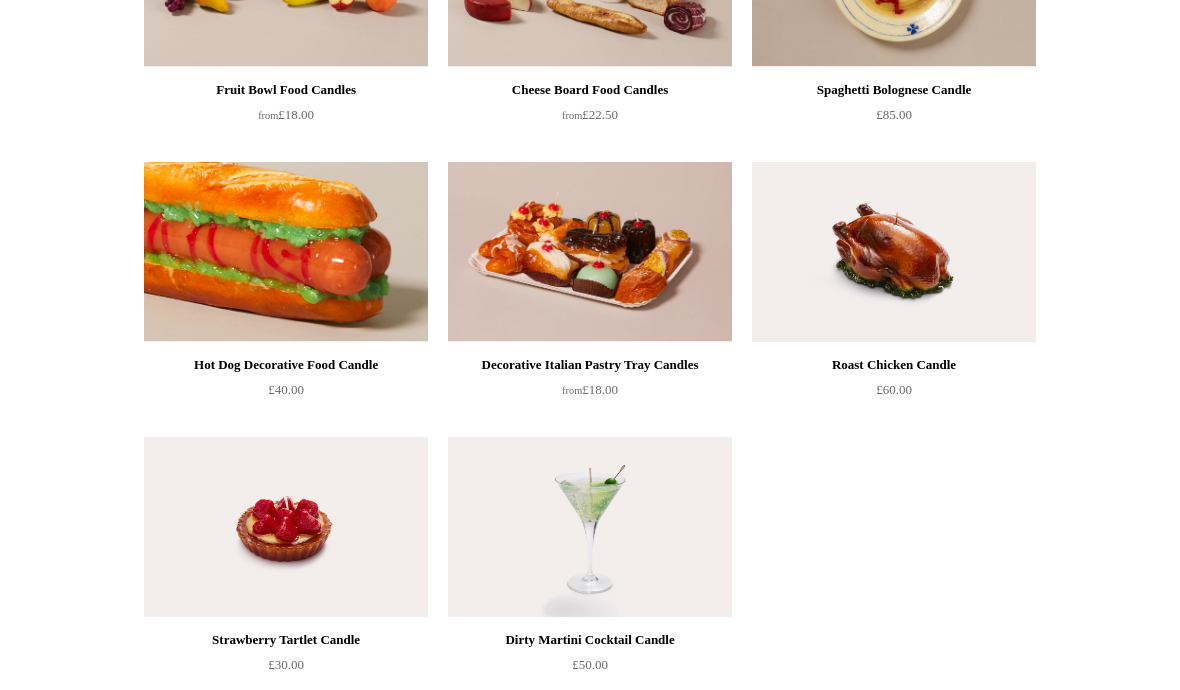 click at bounding box center (286, 253) 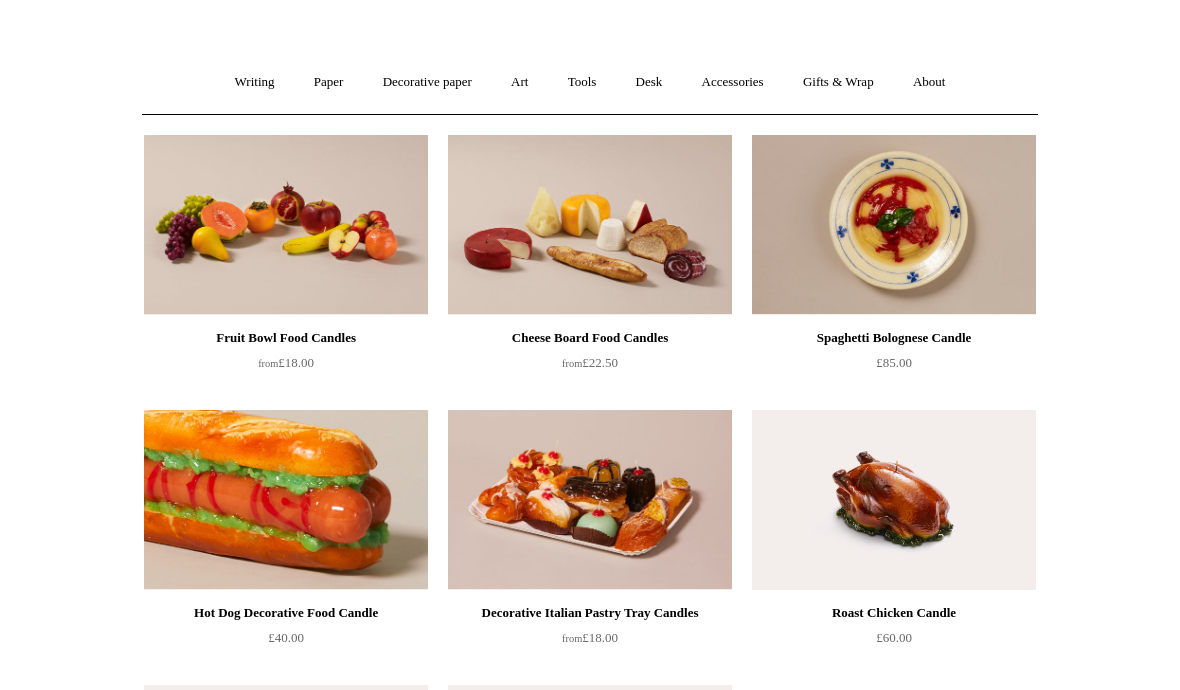 scroll, scrollTop: 122, scrollLeft: 0, axis: vertical 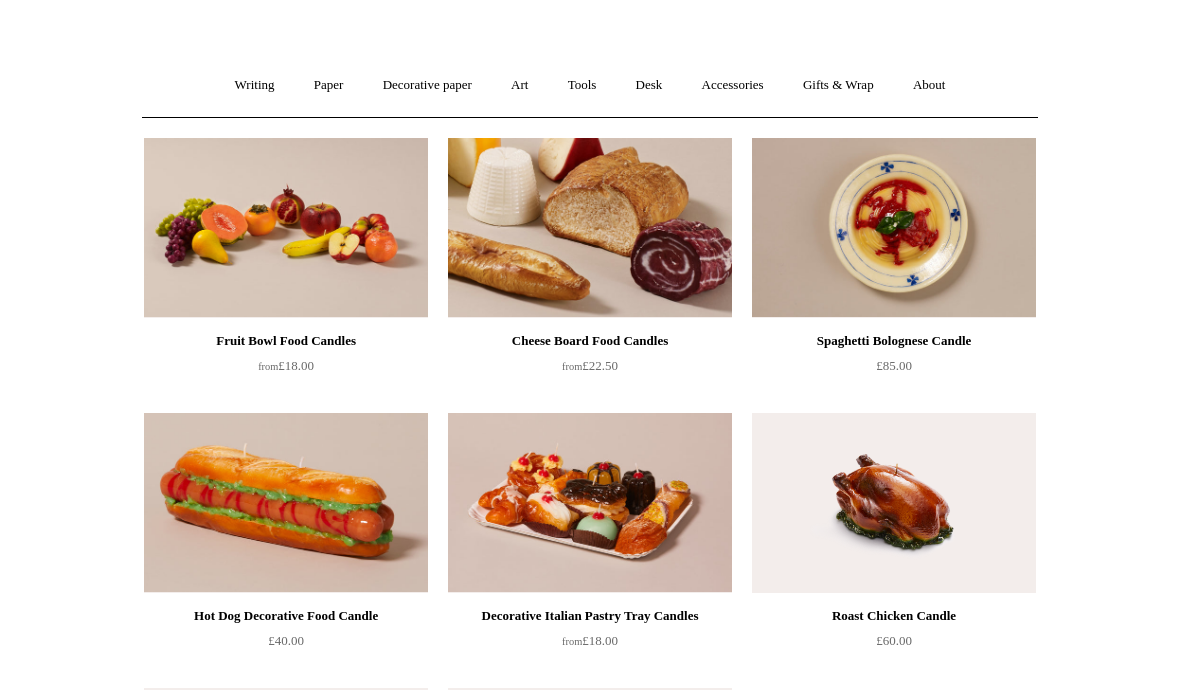 click at bounding box center [590, 228] 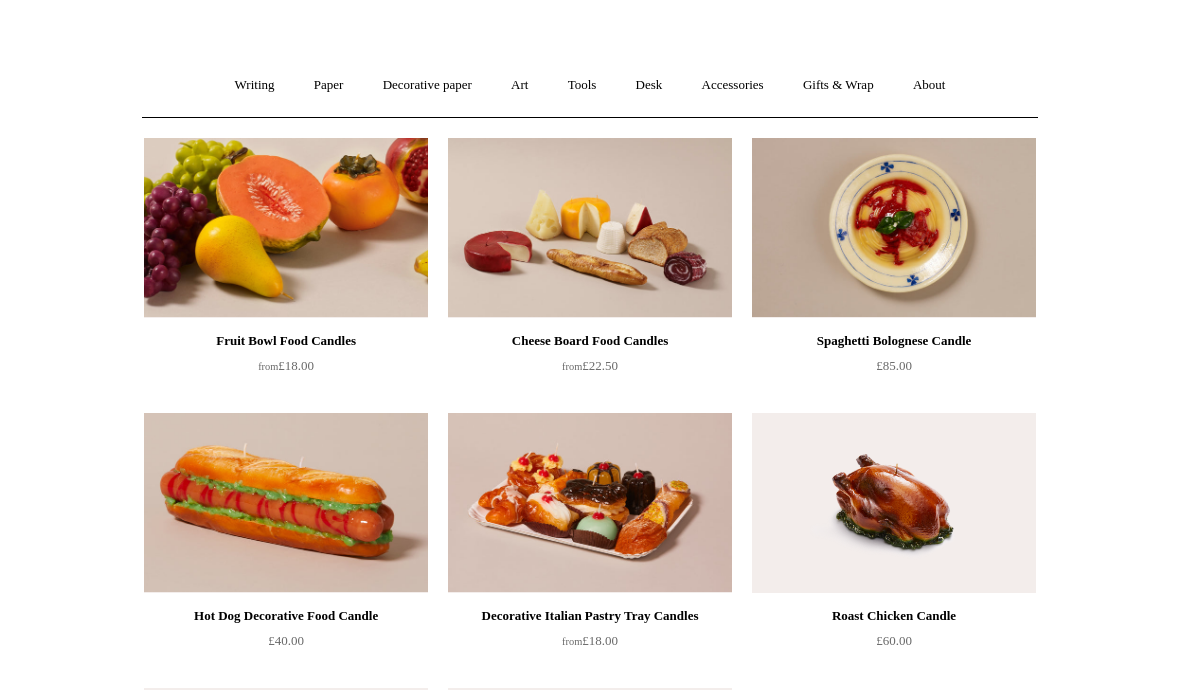 click at bounding box center (286, 228) 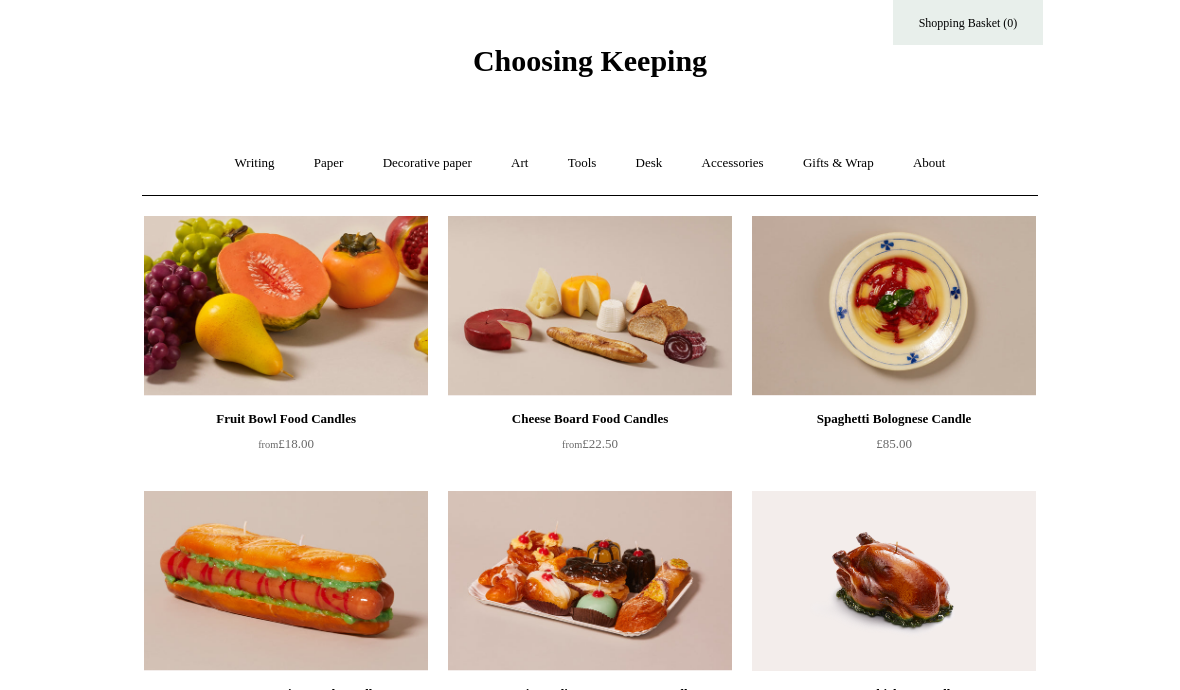 scroll, scrollTop: 0, scrollLeft: 0, axis: both 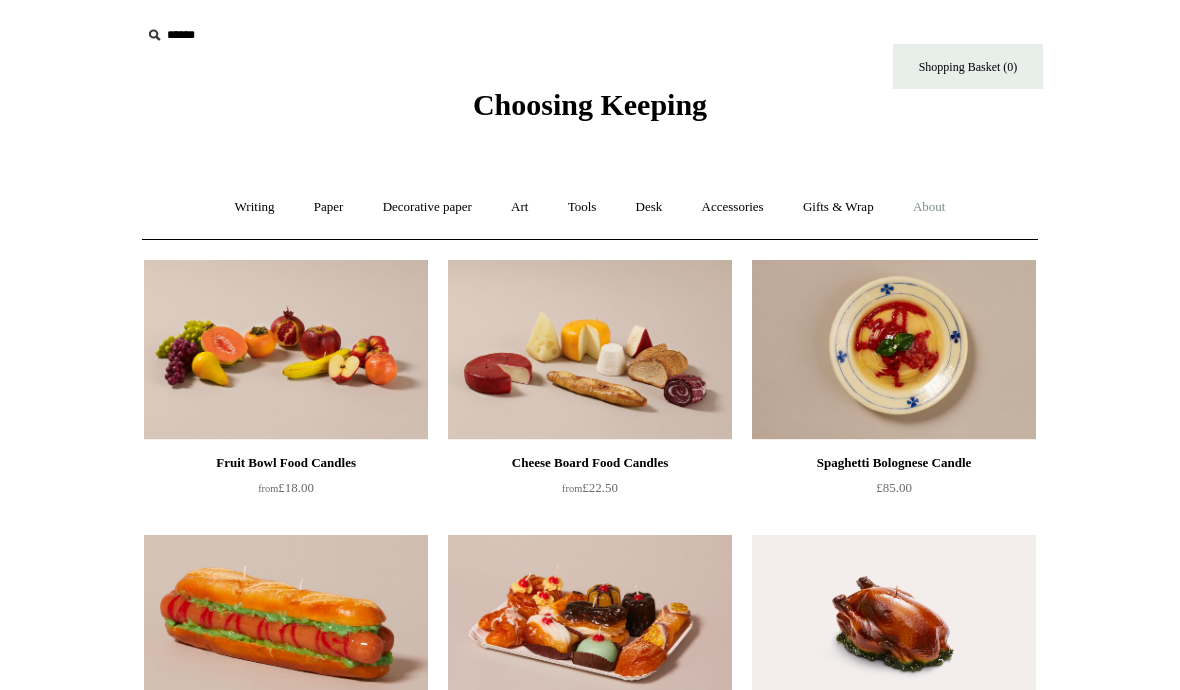 click on "About +" at bounding box center [929, 207] 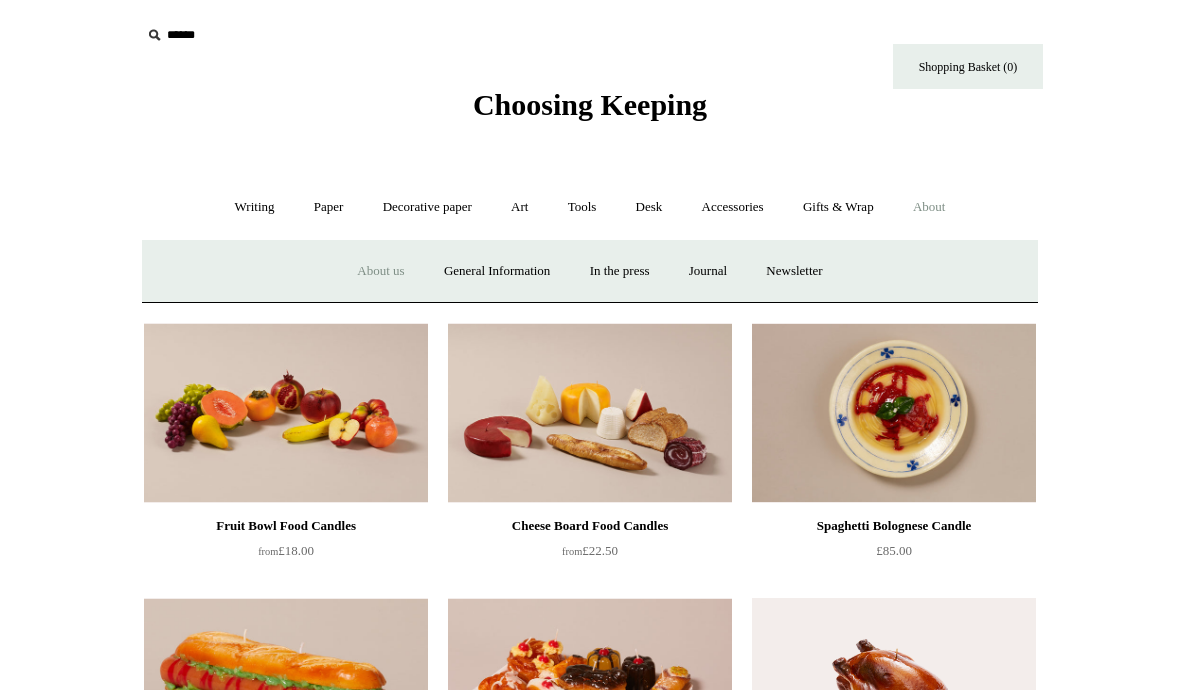 click on "About us" at bounding box center [380, 271] 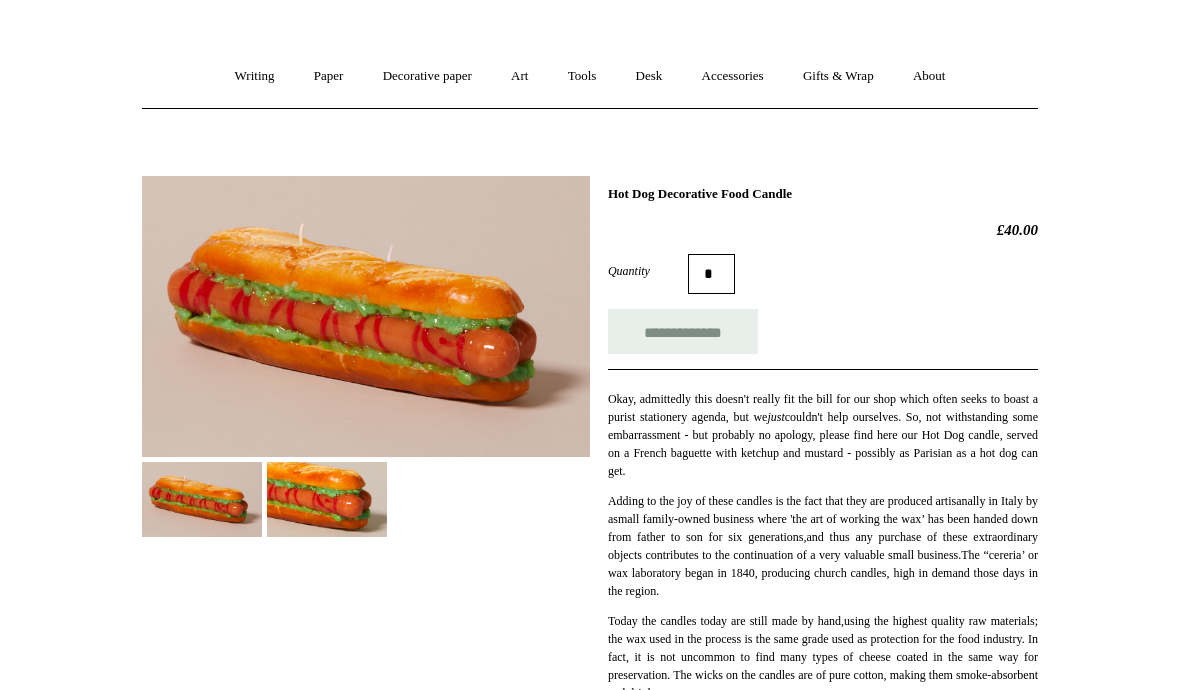 scroll, scrollTop: 171, scrollLeft: 0, axis: vertical 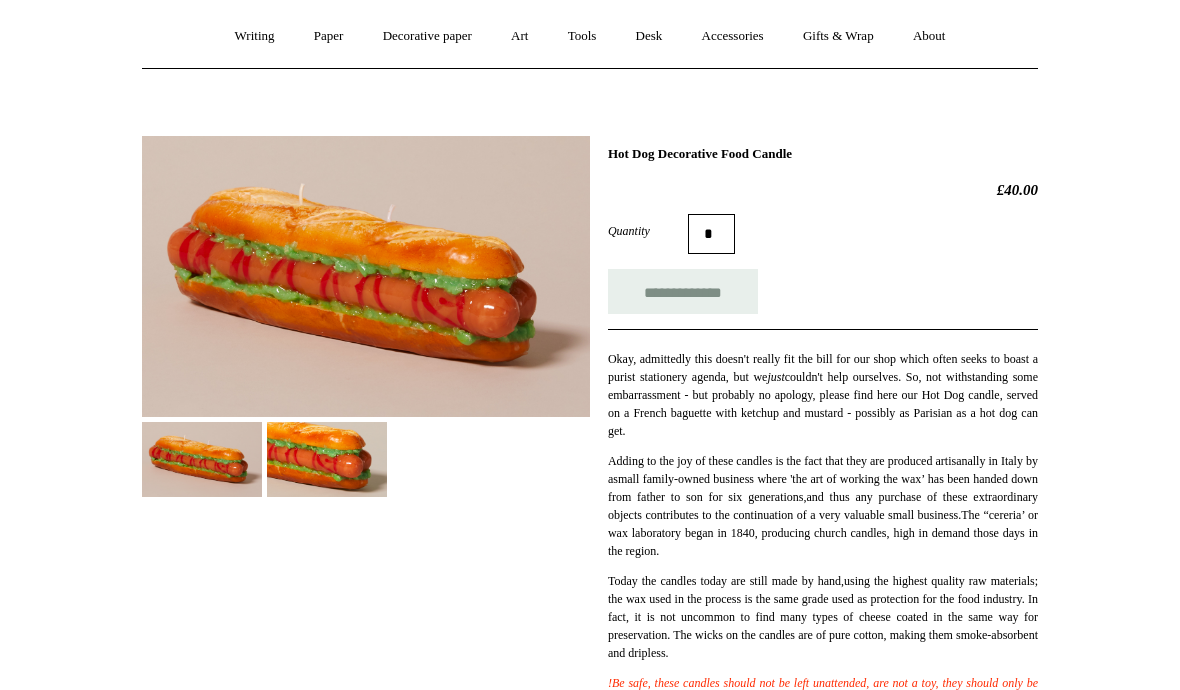 click at bounding box center (366, 276) 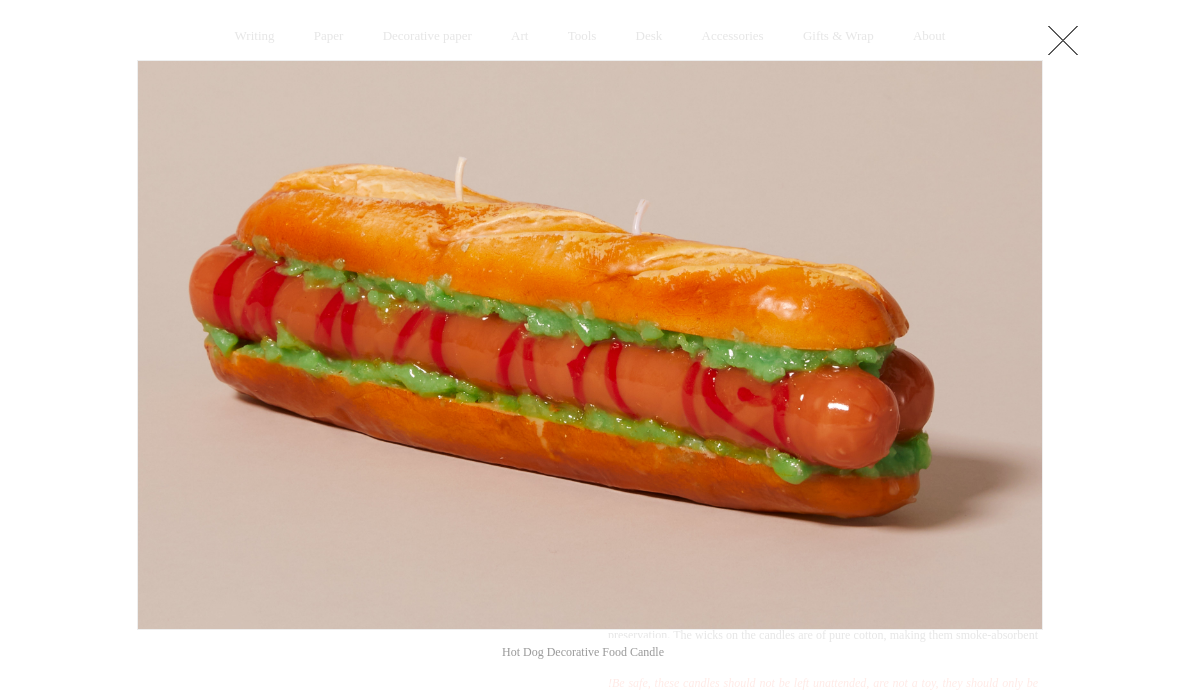 click at bounding box center (1063, 40) 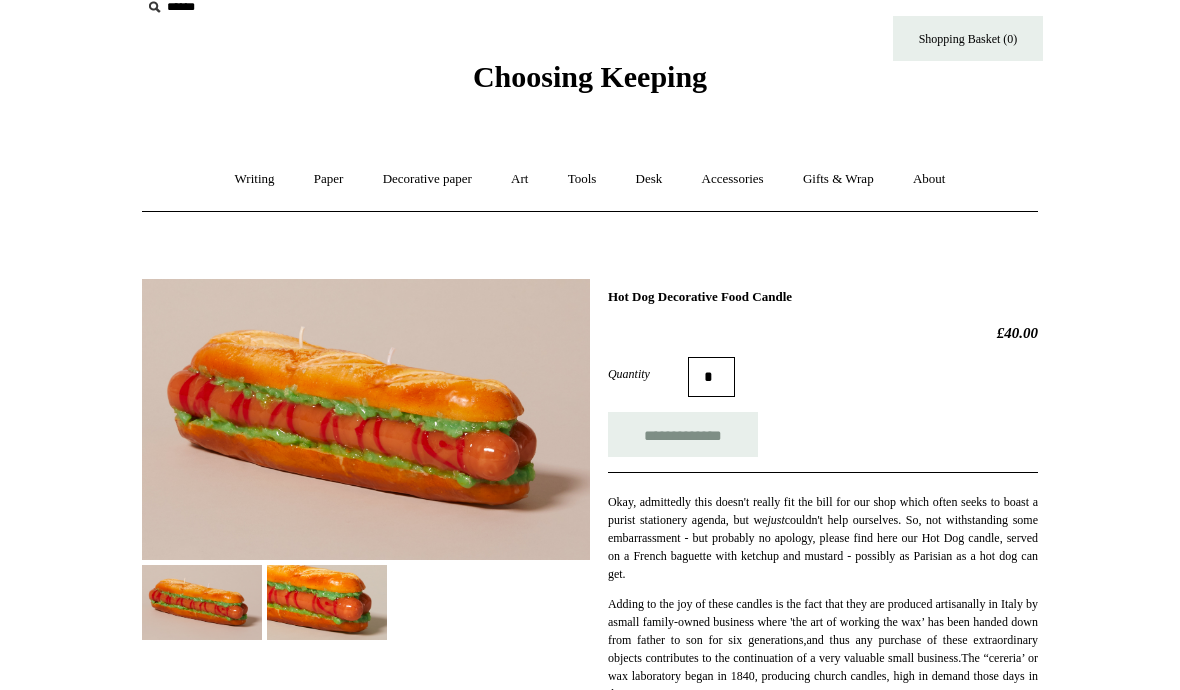 scroll, scrollTop: 0, scrollLeft: 0, axis: both 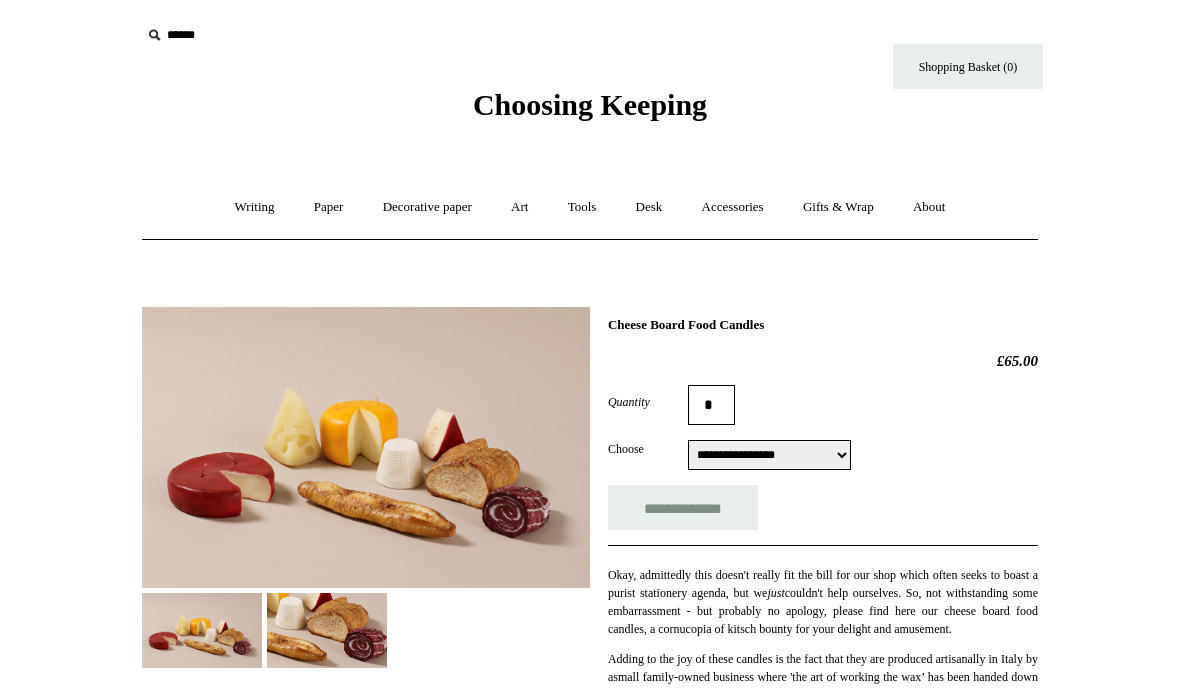 click at bounding box center [366, 447] 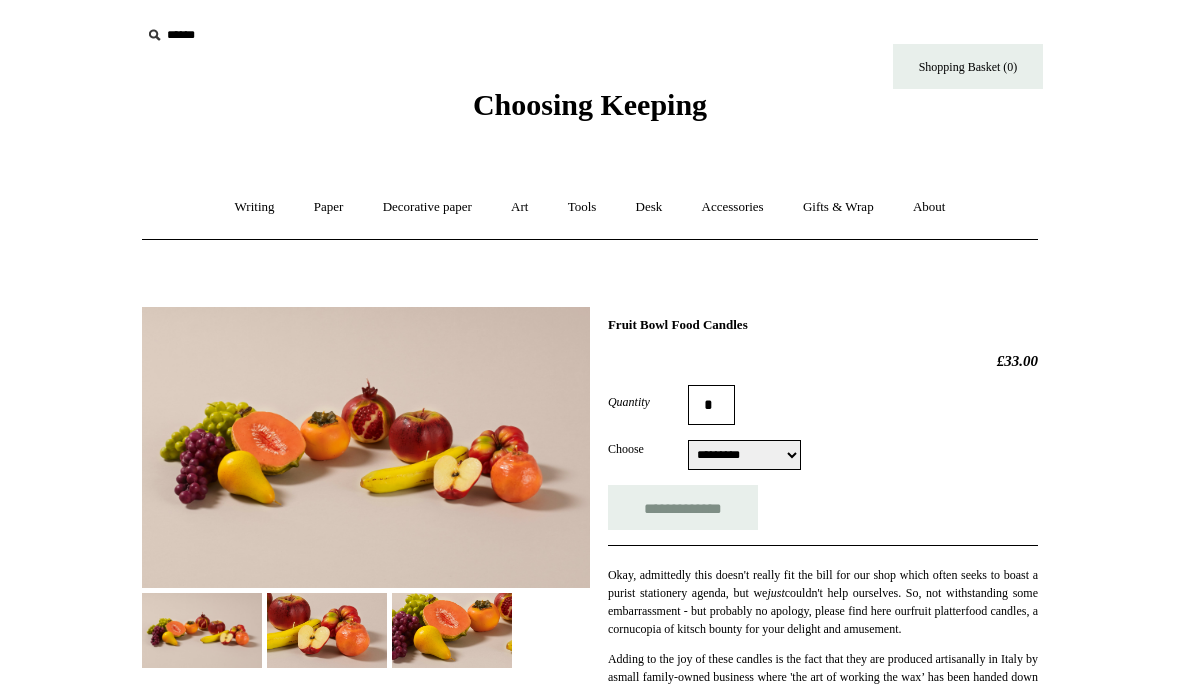 scroll, scrollTop: 0, scrollLeft: 0, axis: both 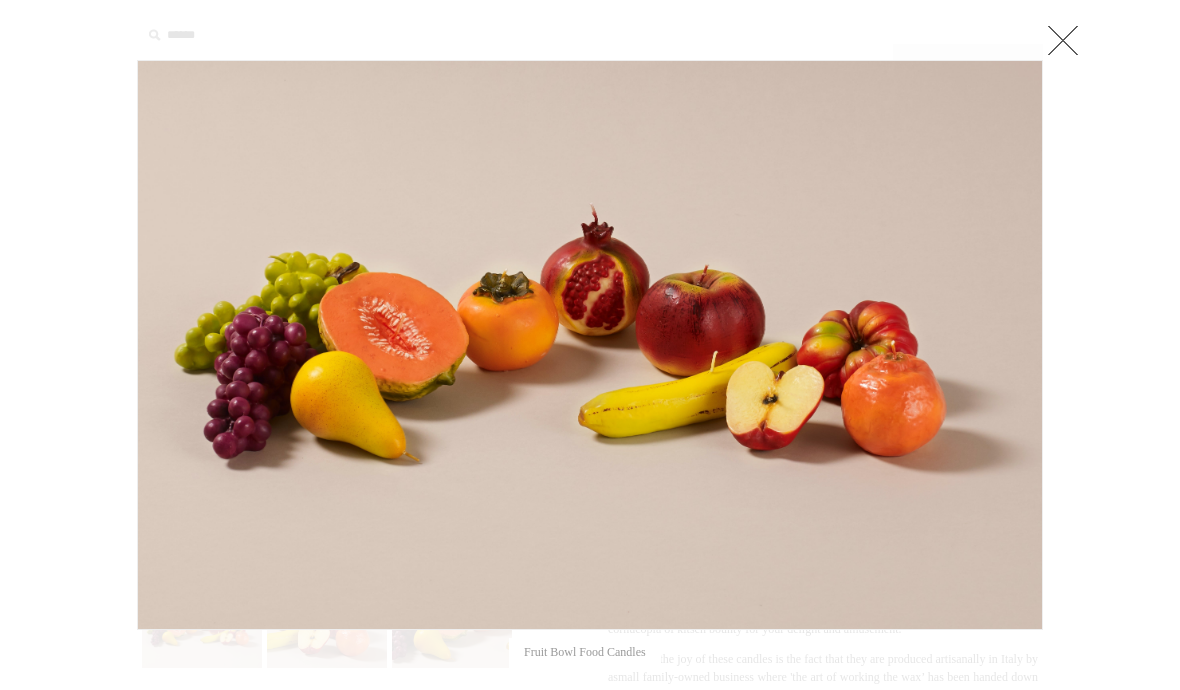 click at bounding box center [1063, 40] 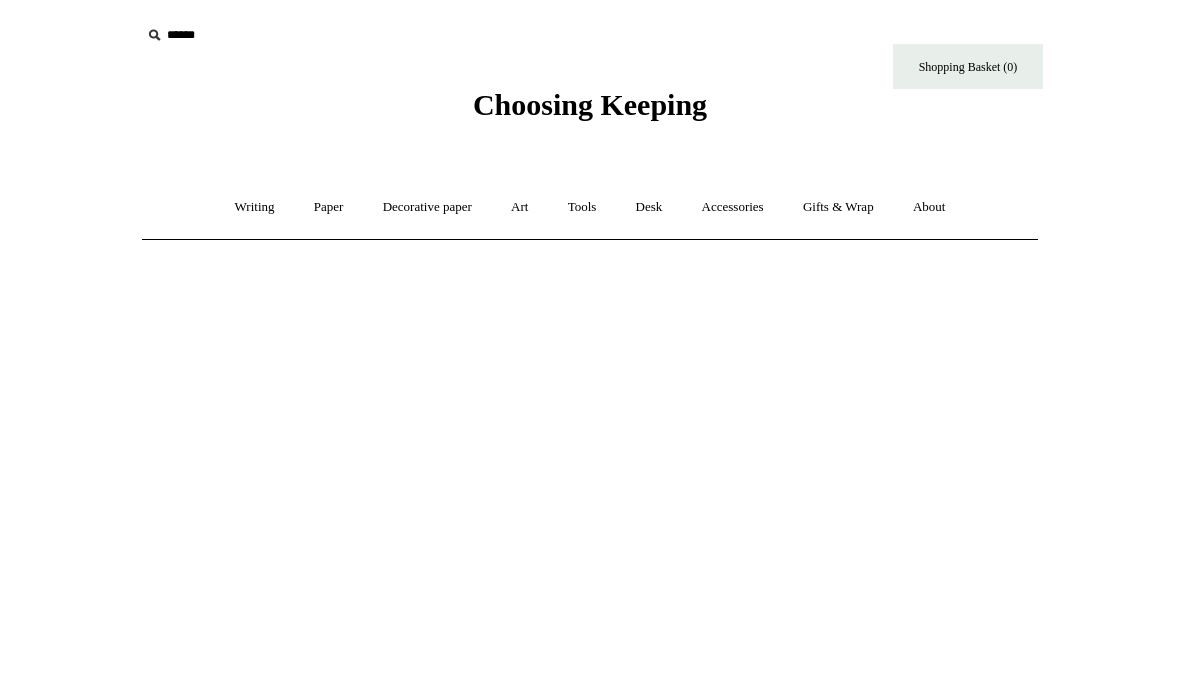 scroll, scrollTop: 0, scrollLeft: 0, axis: both 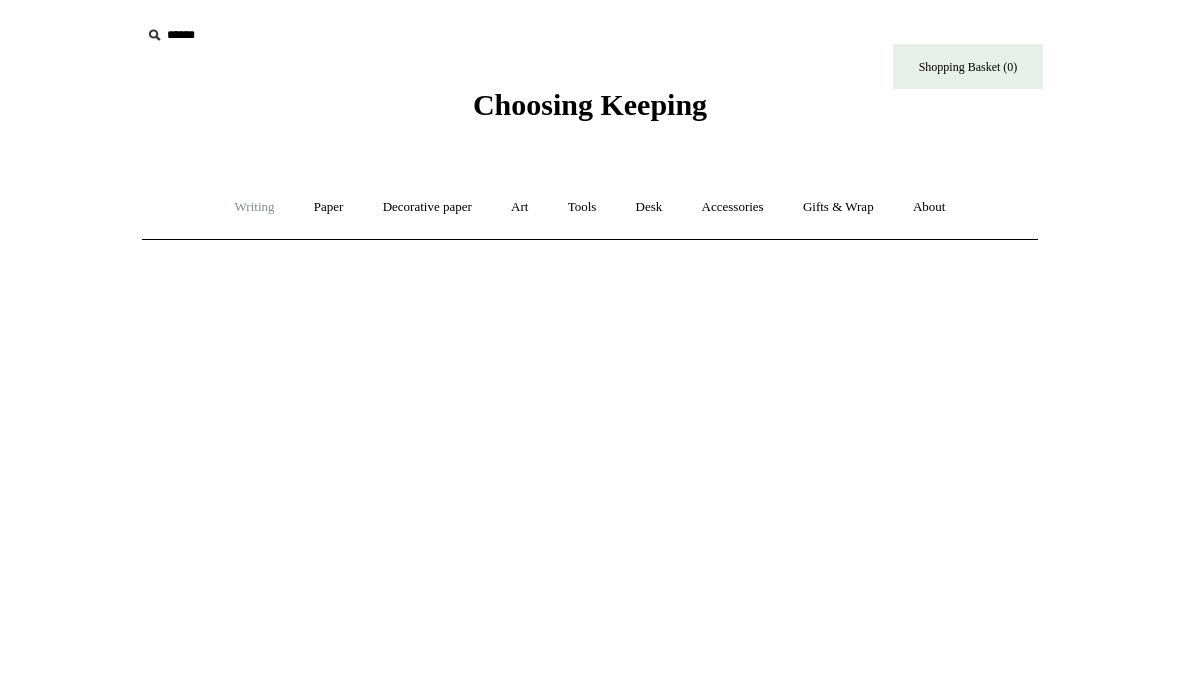 click on "Writing +" at bounding box center (255, 207) 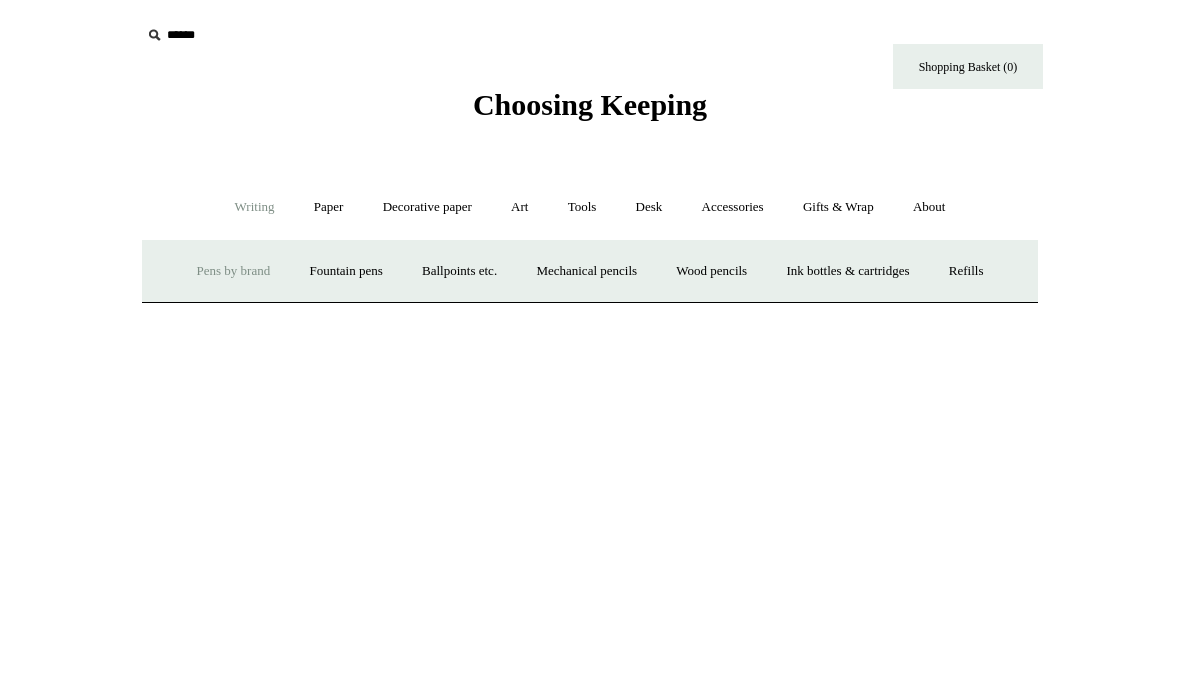 click on "Pens by brand +" at bounding box center [234, 271] 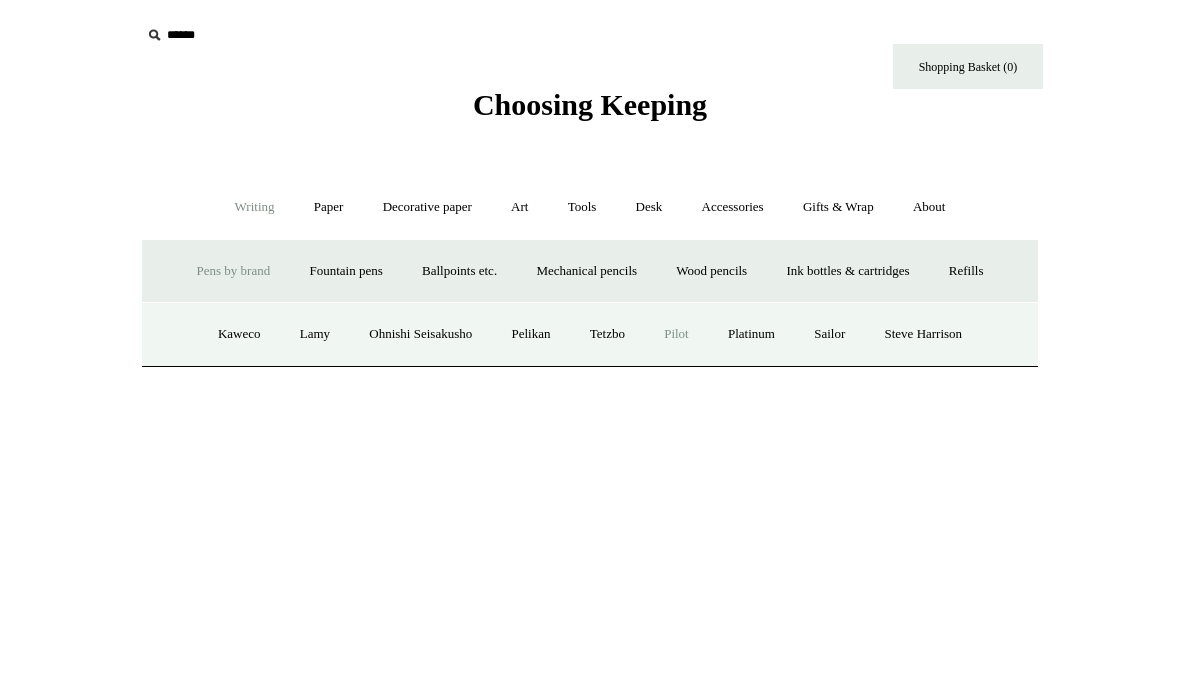 click on "Pilot" at bounding box center [676, 334] 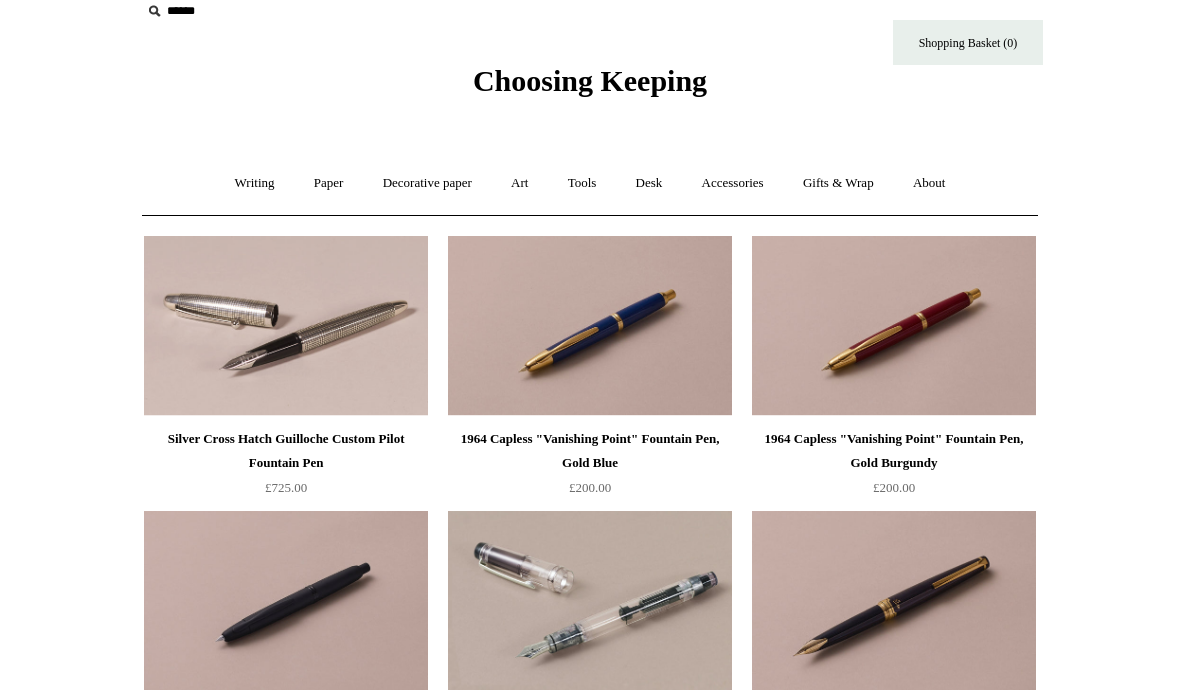 scroll, scrollTop: 0, scrollLeft: 0, axis: both 